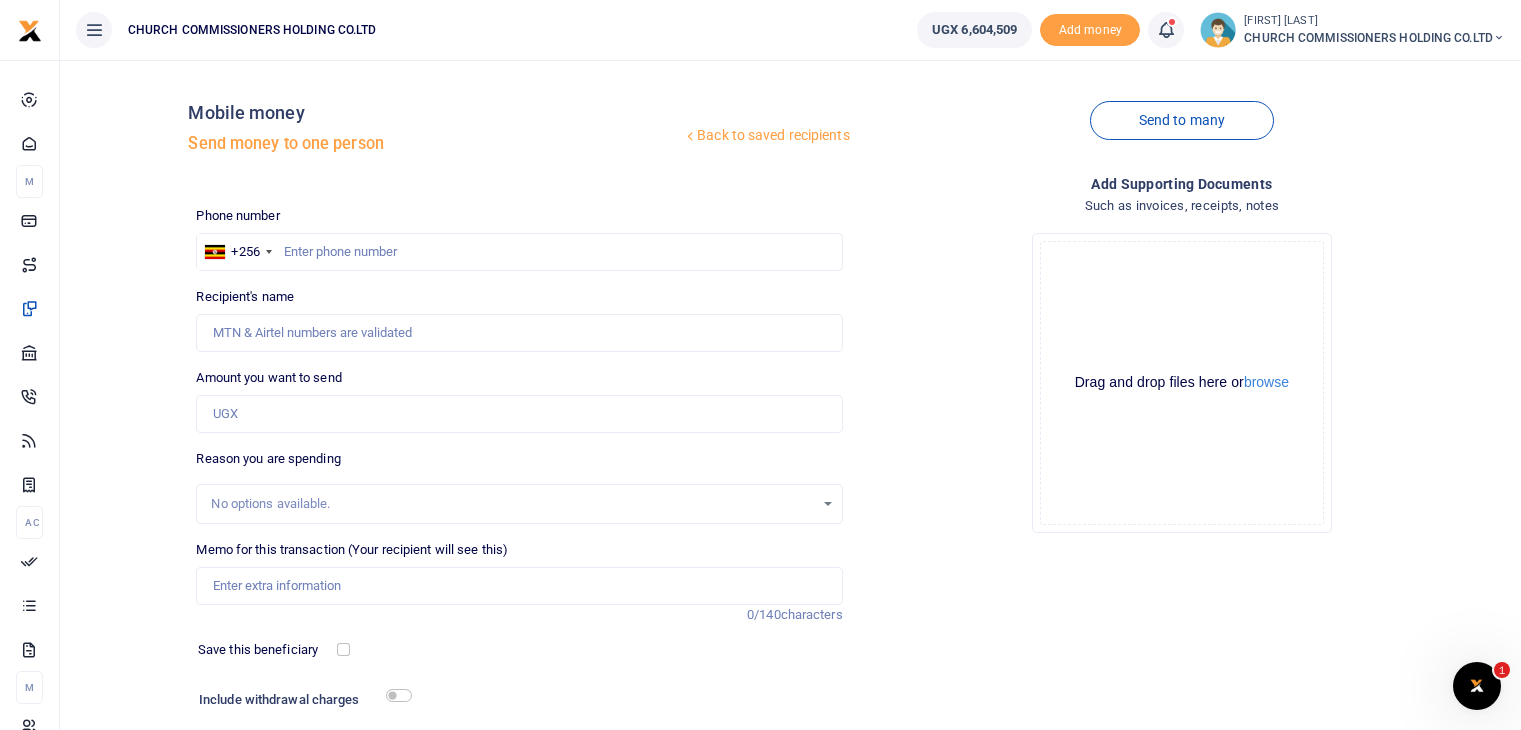 scroll, scrollTop: 0, scrollLeft: 0, axis: both 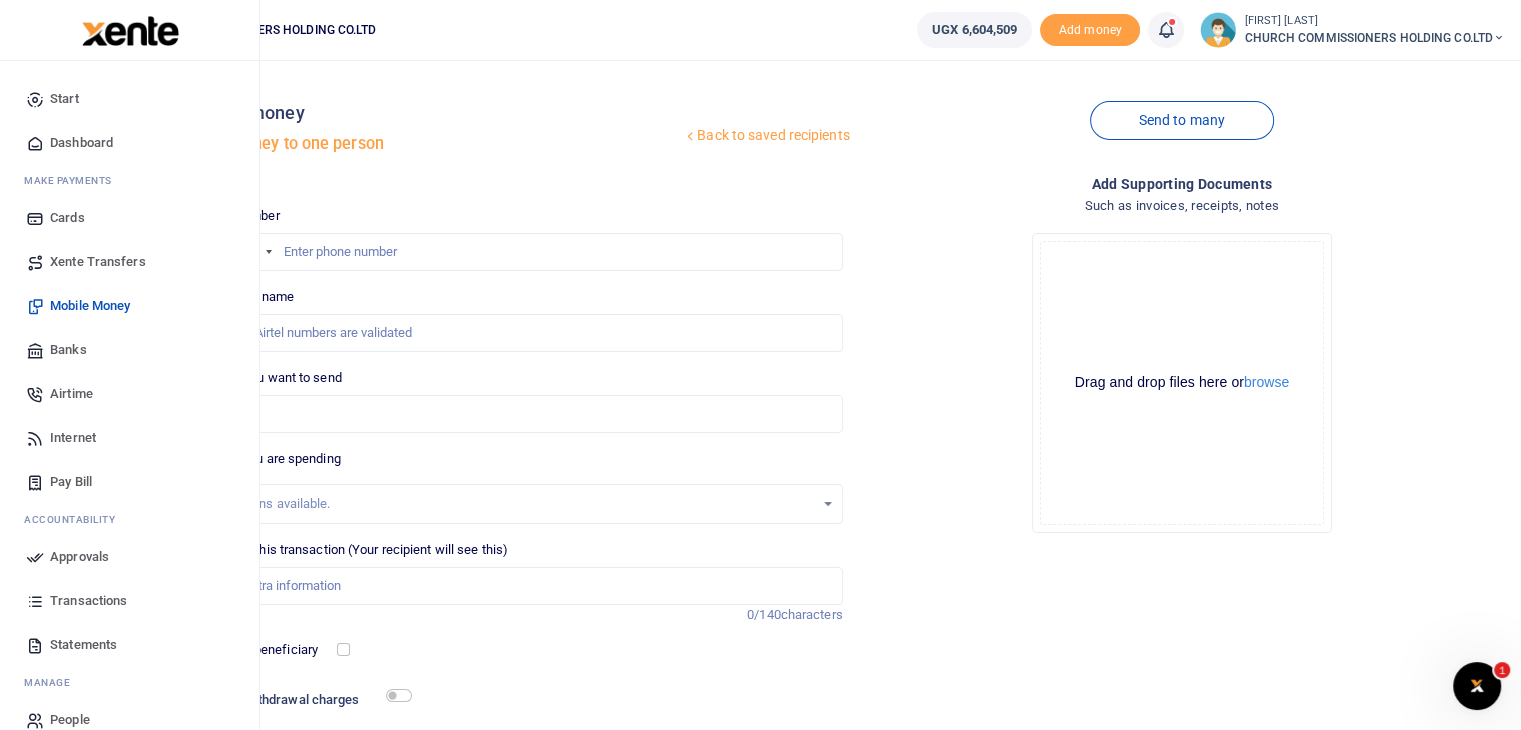 click on "Approvals" at bounding box center [79, 557] 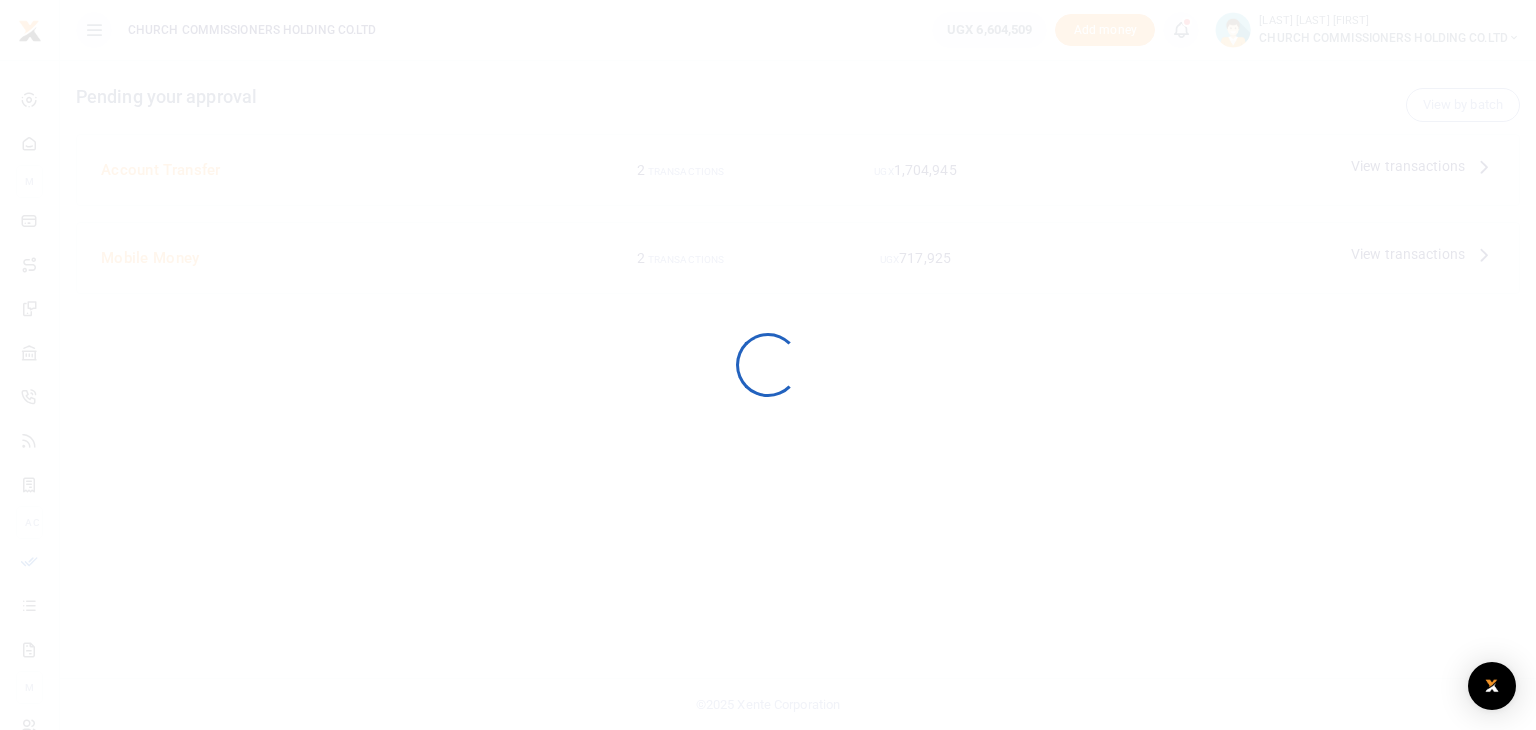 scroll, scrollTop: 0, scrollLeft: 0, axis: both 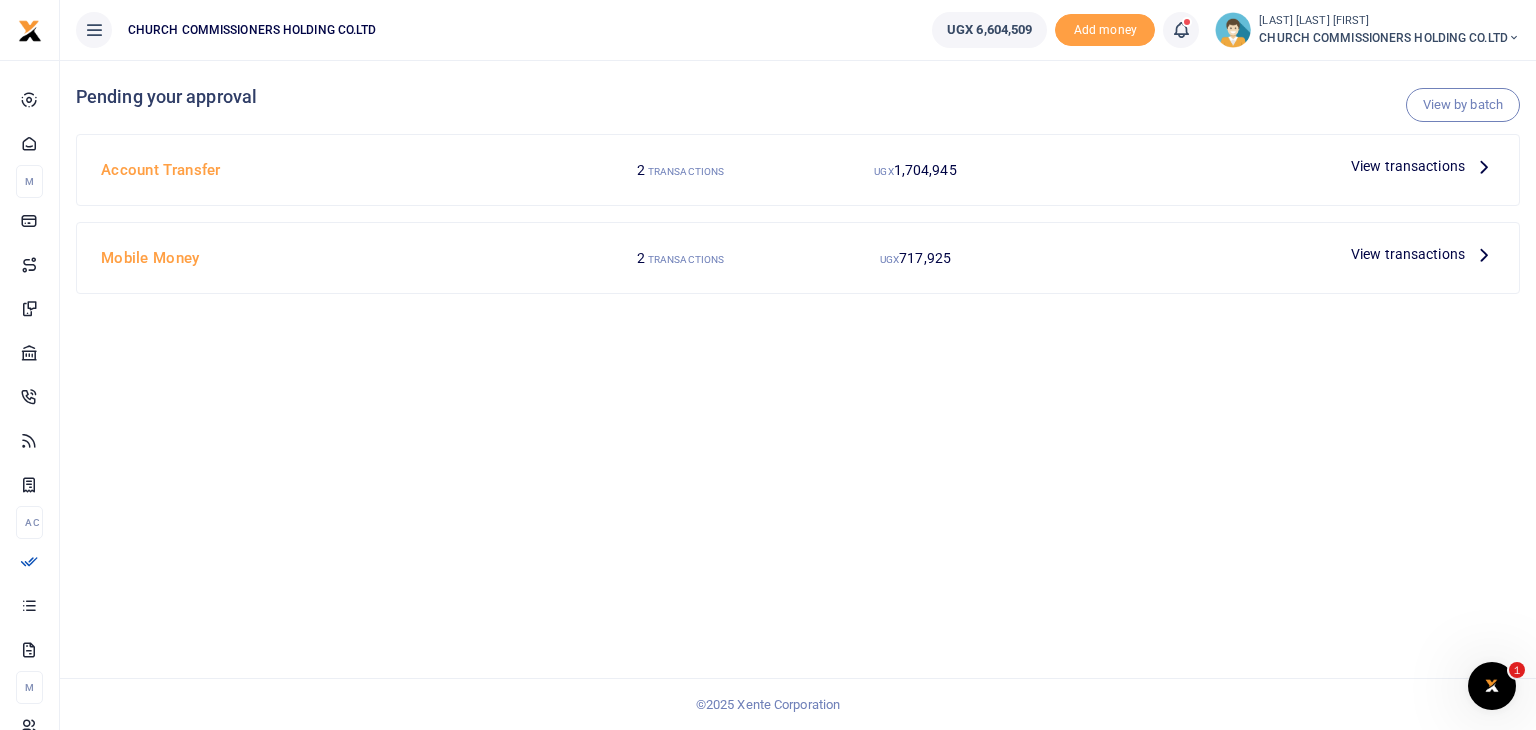 click on "View transactions" at bounding box center [1408, 166] 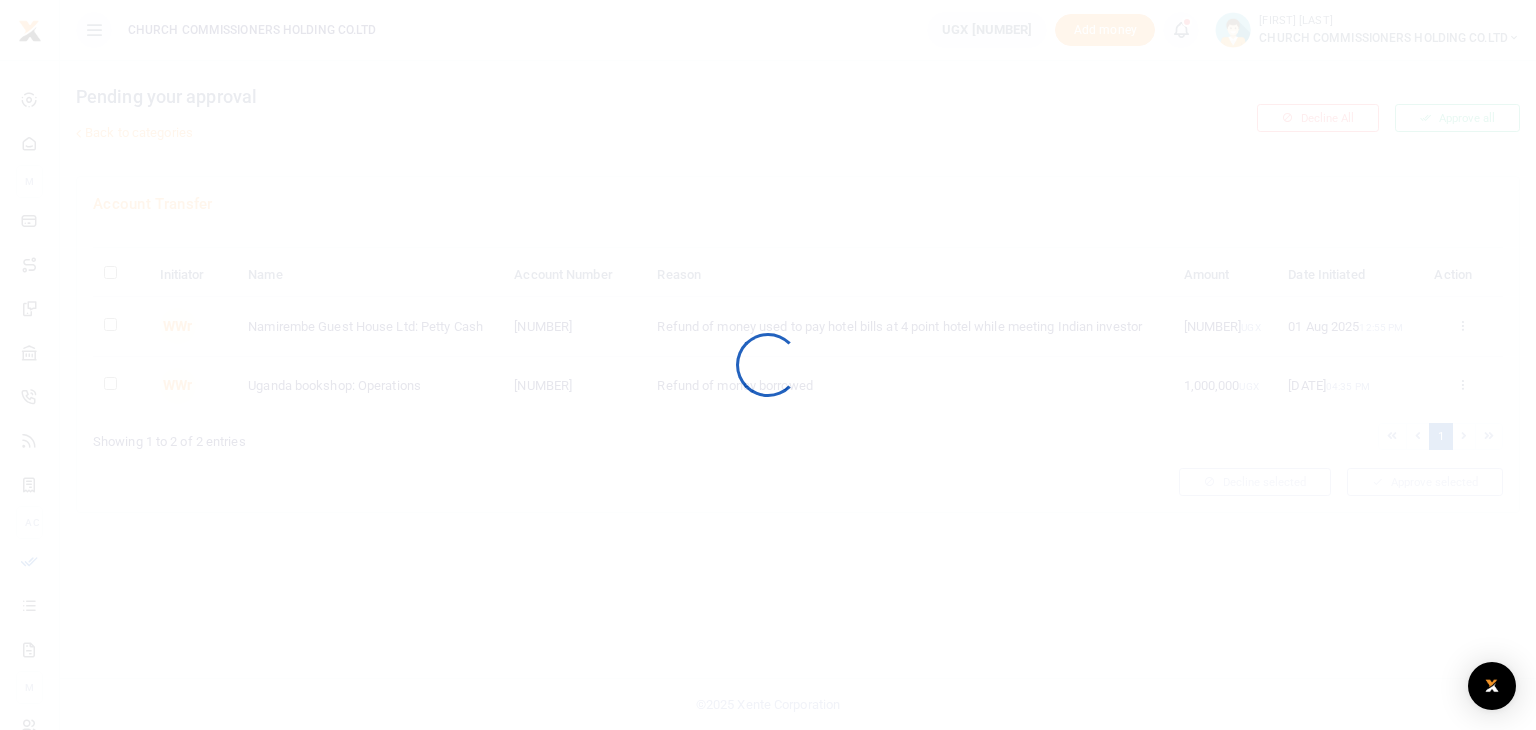 scroll, scrollTop: 0, scrollLeft: 0, axis: both 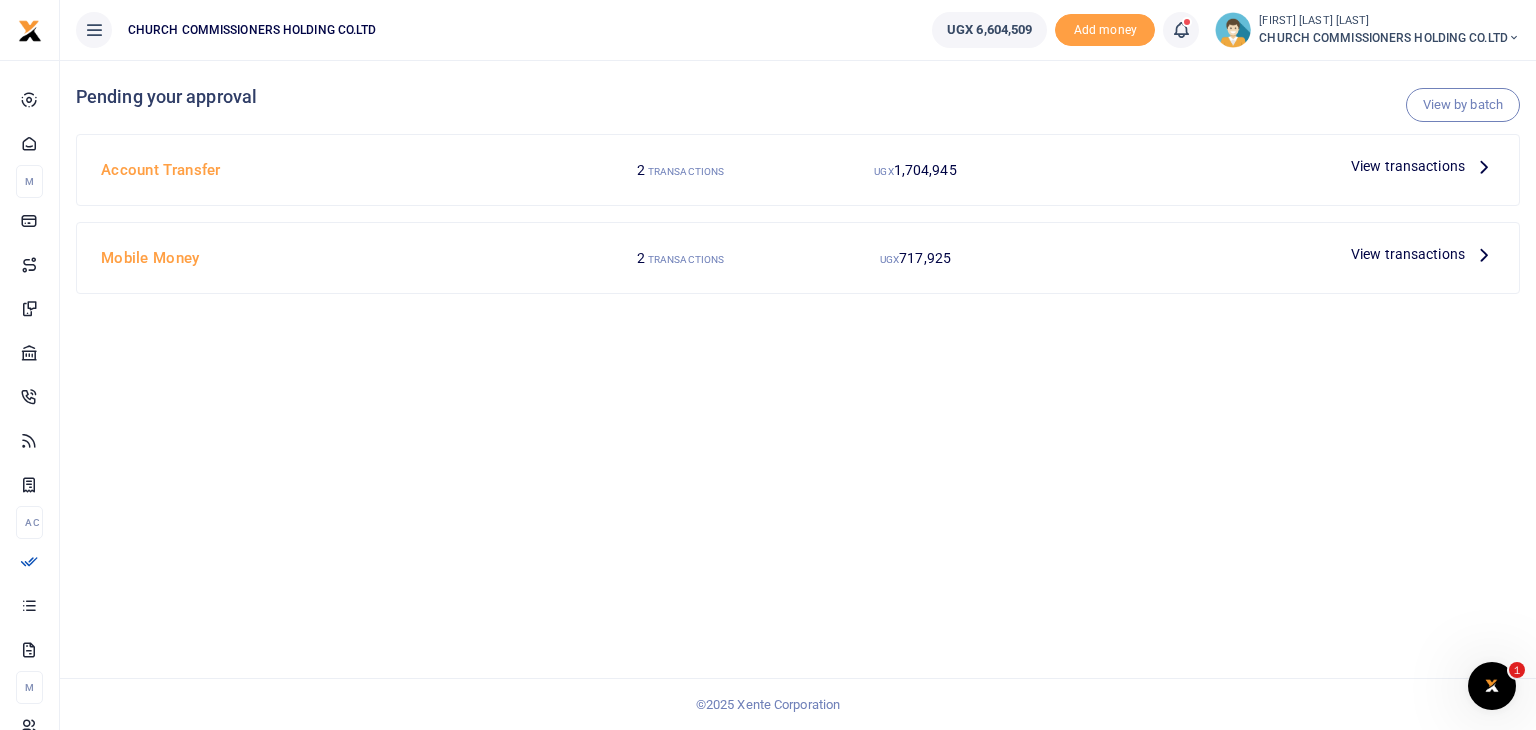 click at bounding box center (1484, 254) 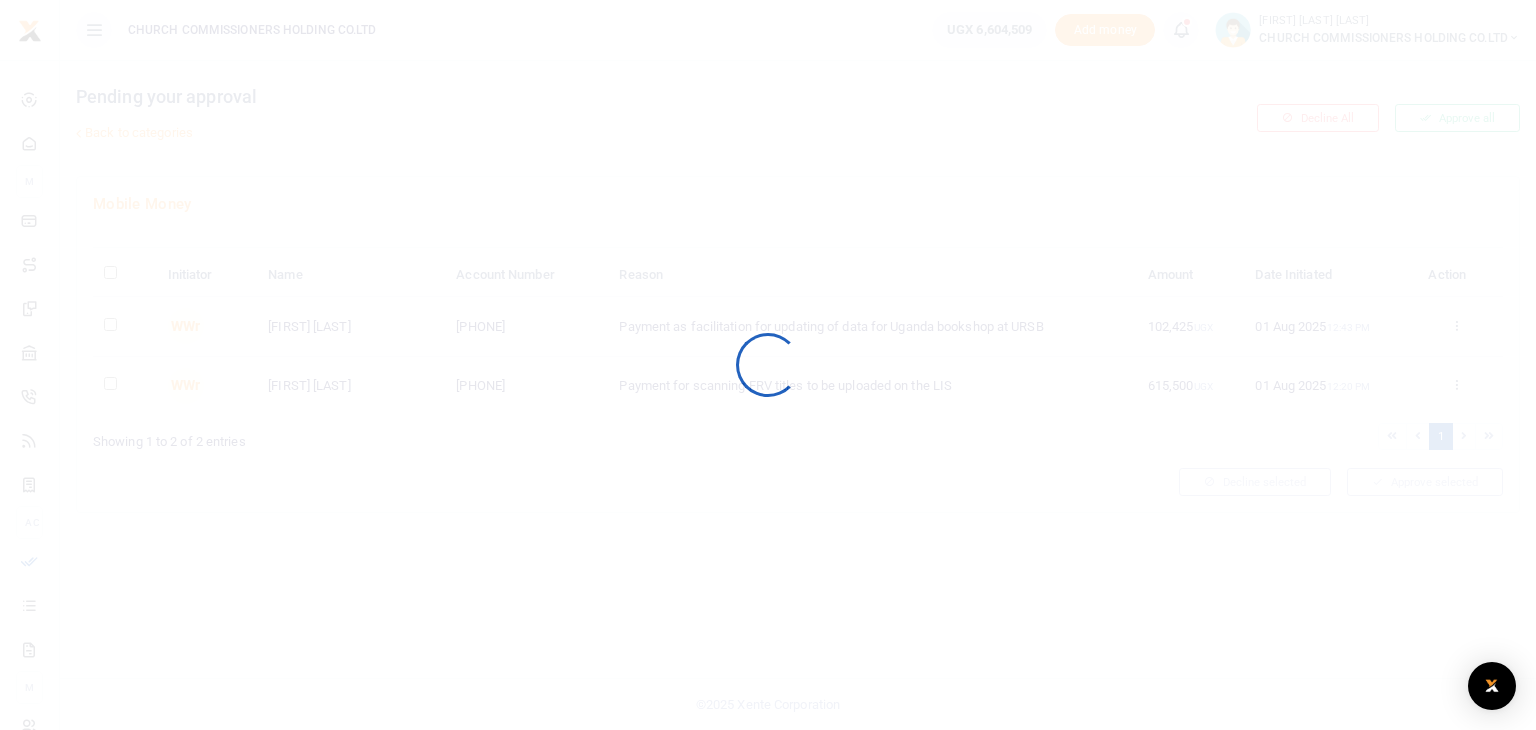 scroll, scrollTop: 0, scrollLeft: 0, axis: both 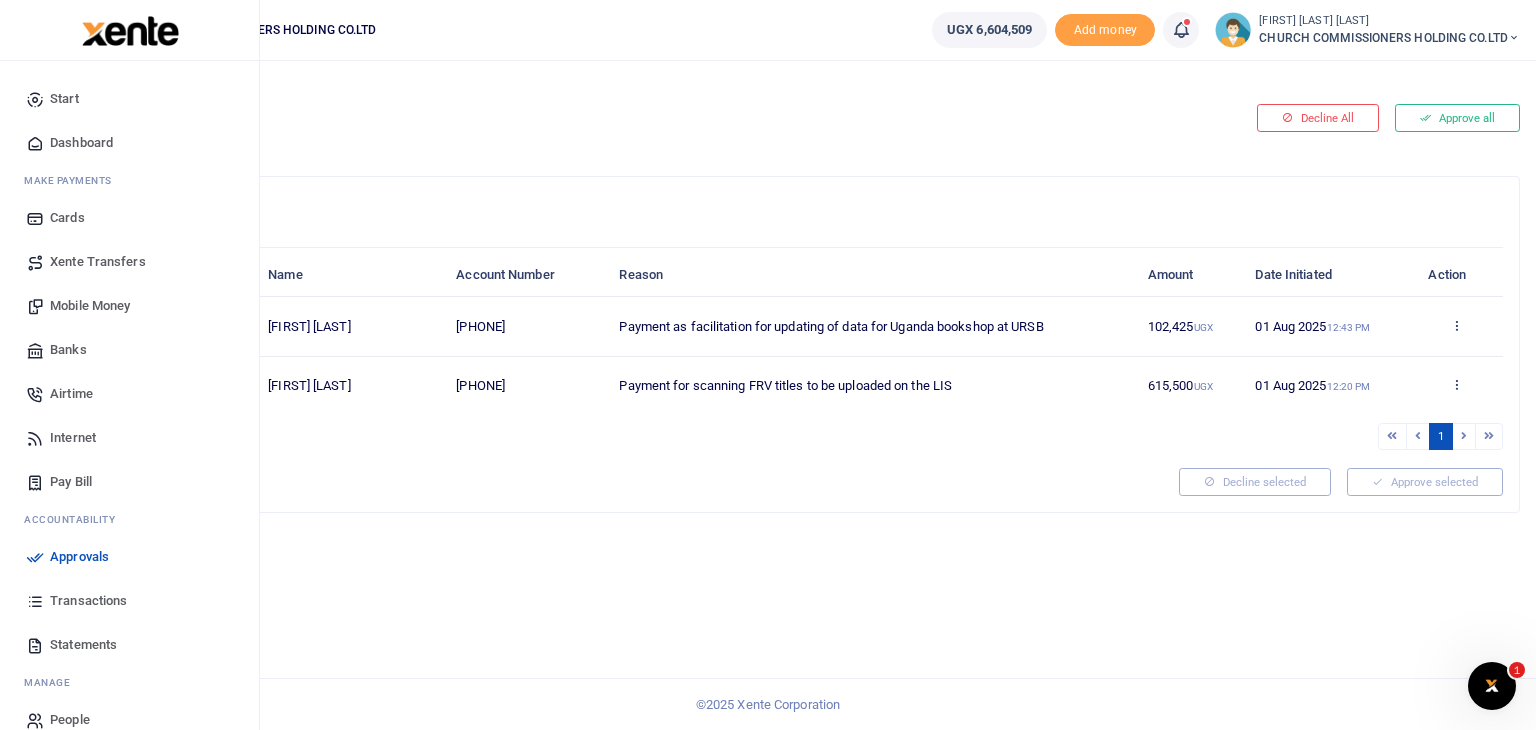 click on "Transactions" at bounding box center (88, 601) 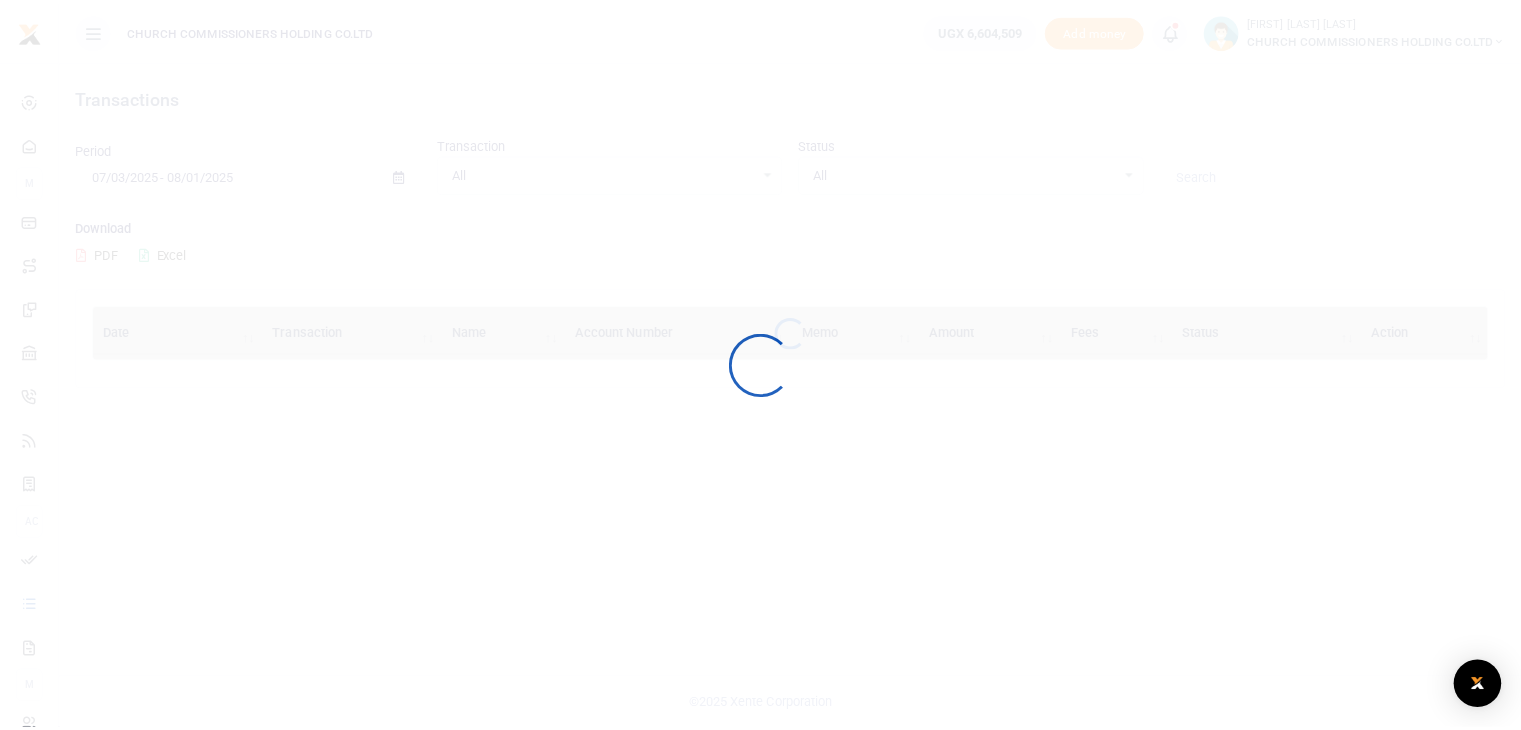 scroll, scrollTop: 0, scrollLeft: 0, axis: both 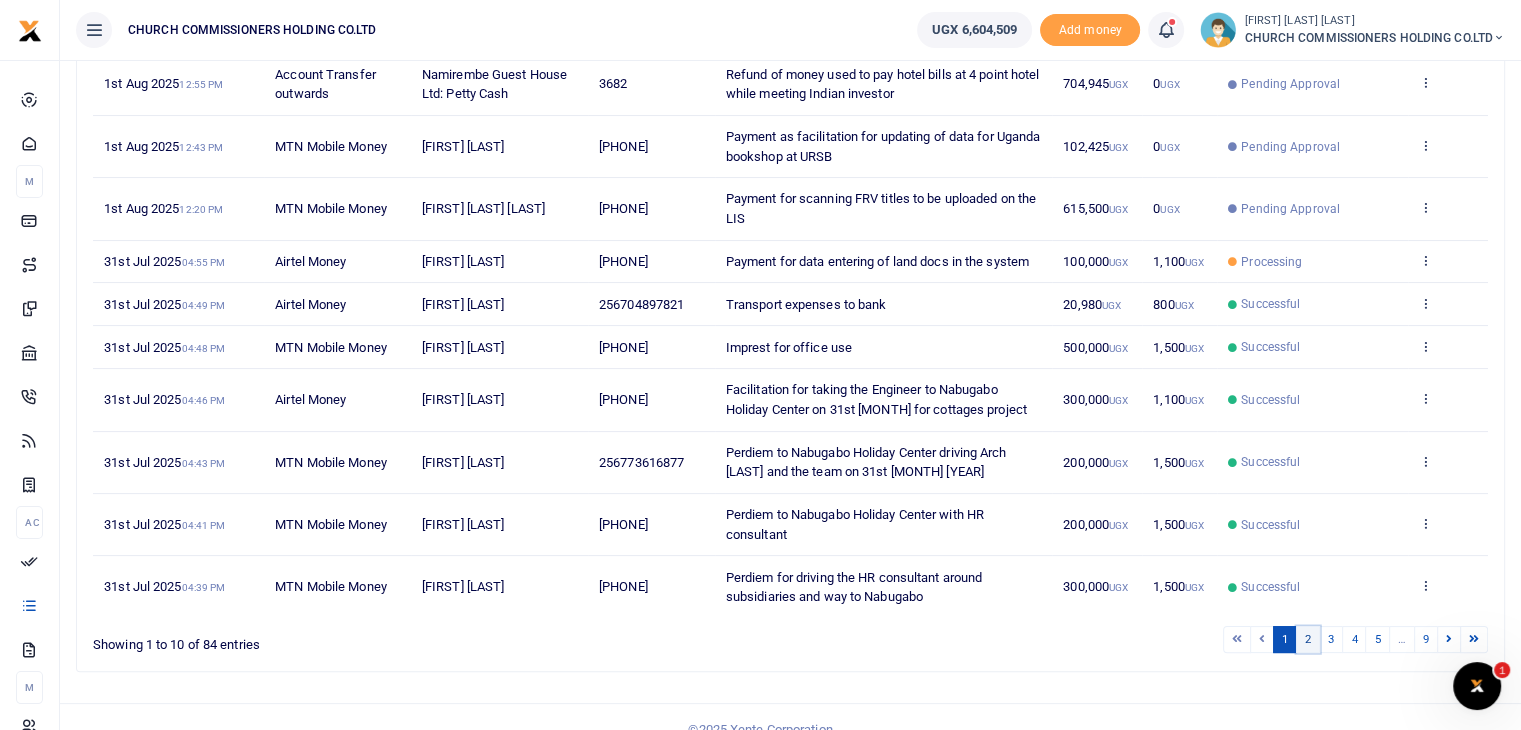 click on "2" at bounding box center (1308, 639) 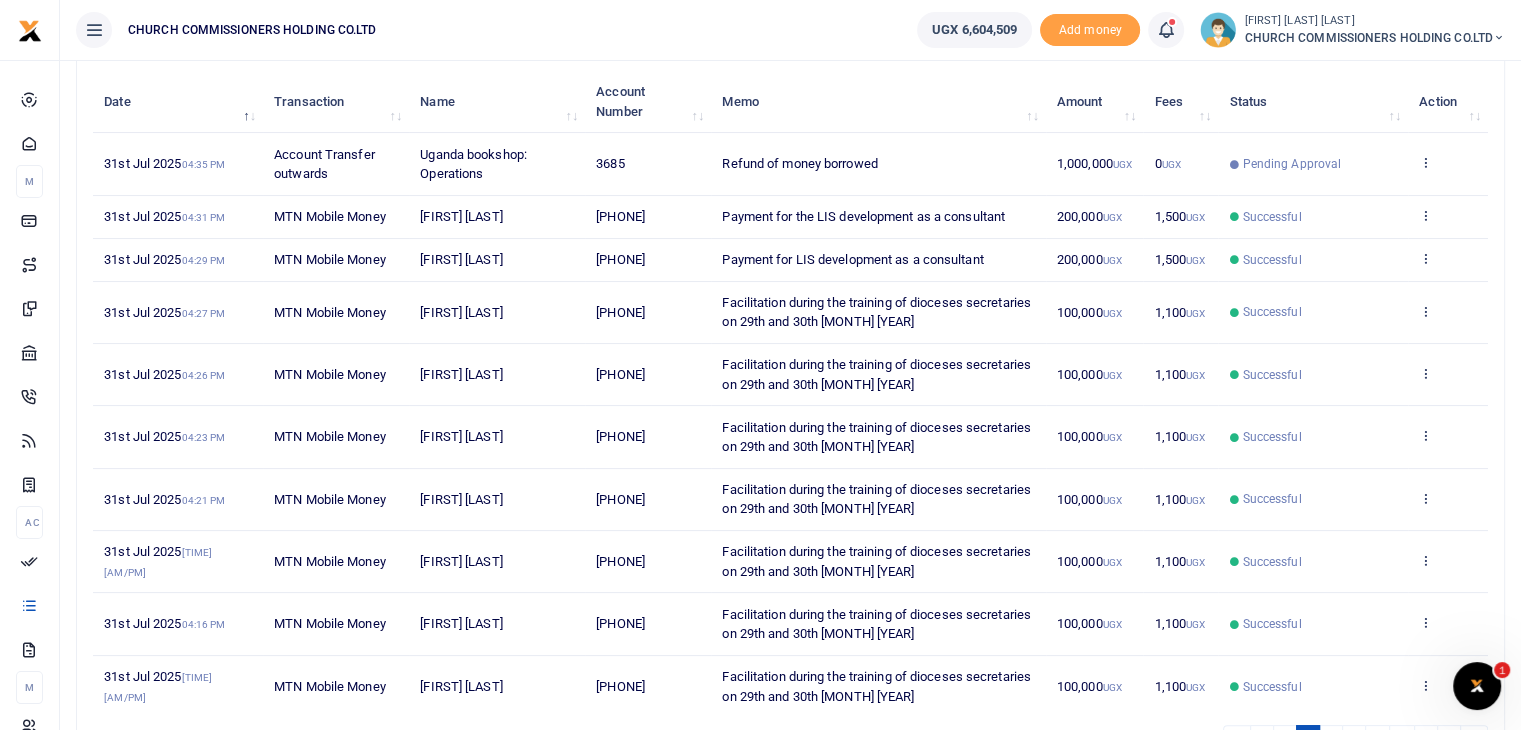 scroll, scrollTop: 200, scrollLeft: 0, axis: vertical 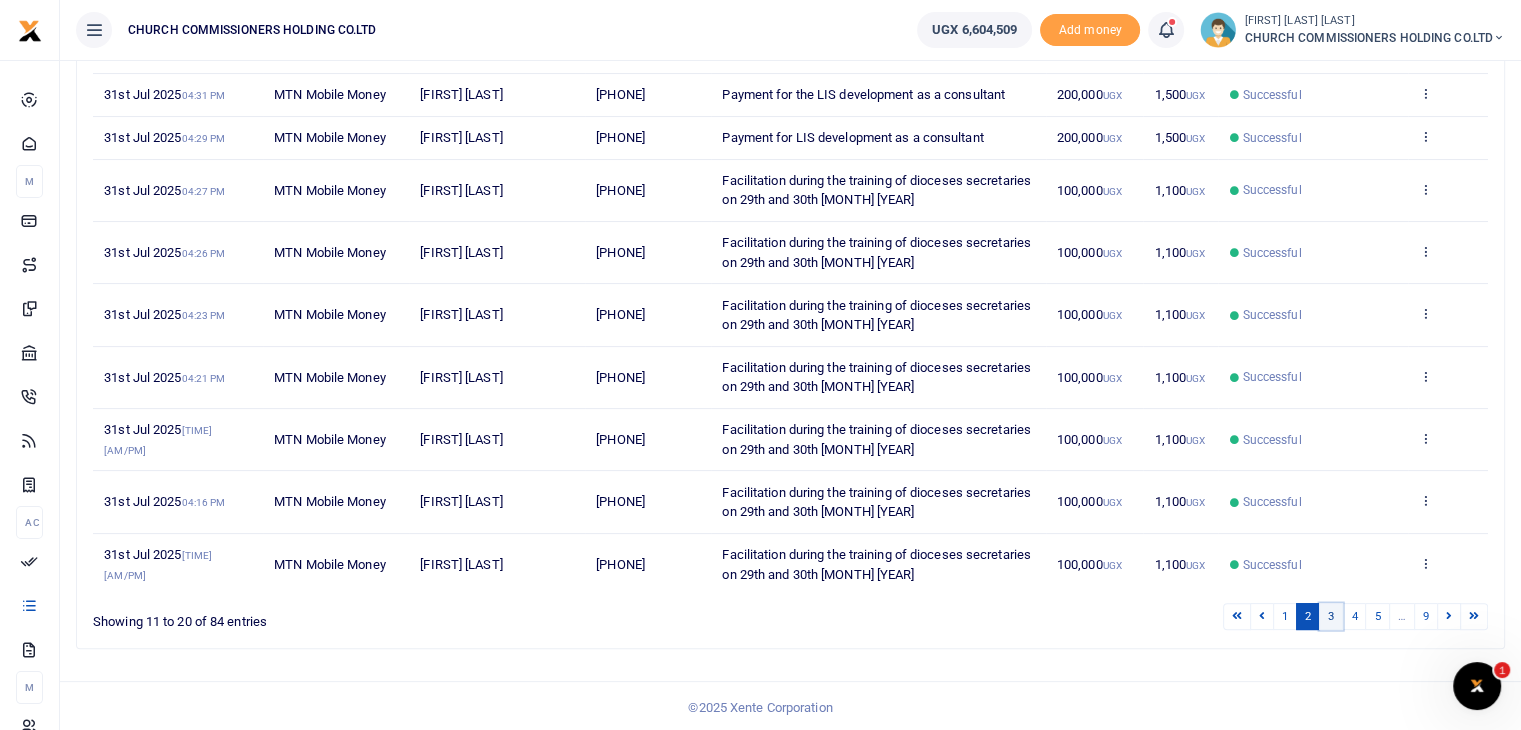 click on "3" at bounding box center [1331, 616] 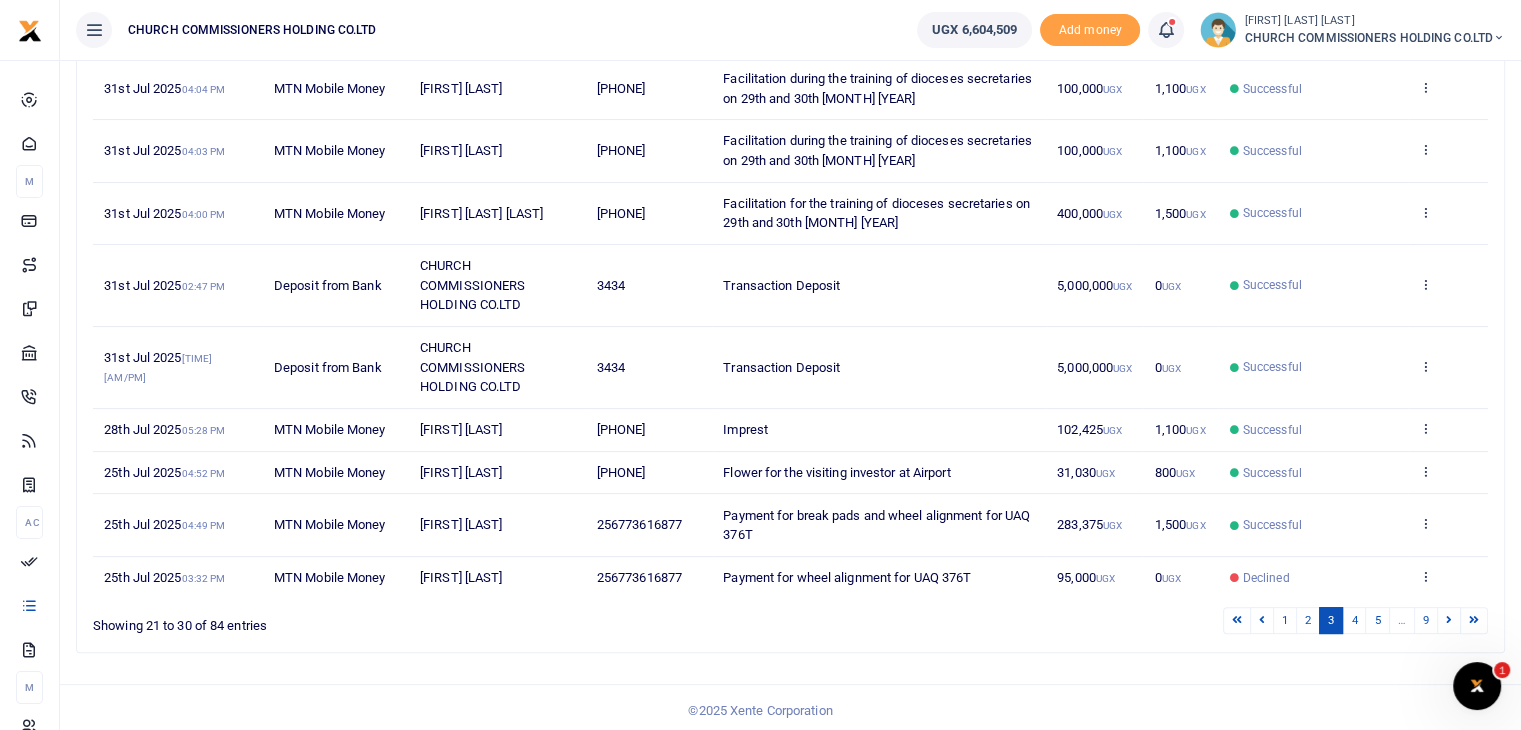 scroll, scrollTop: 381, scrollLeft: 0, axis: vertical 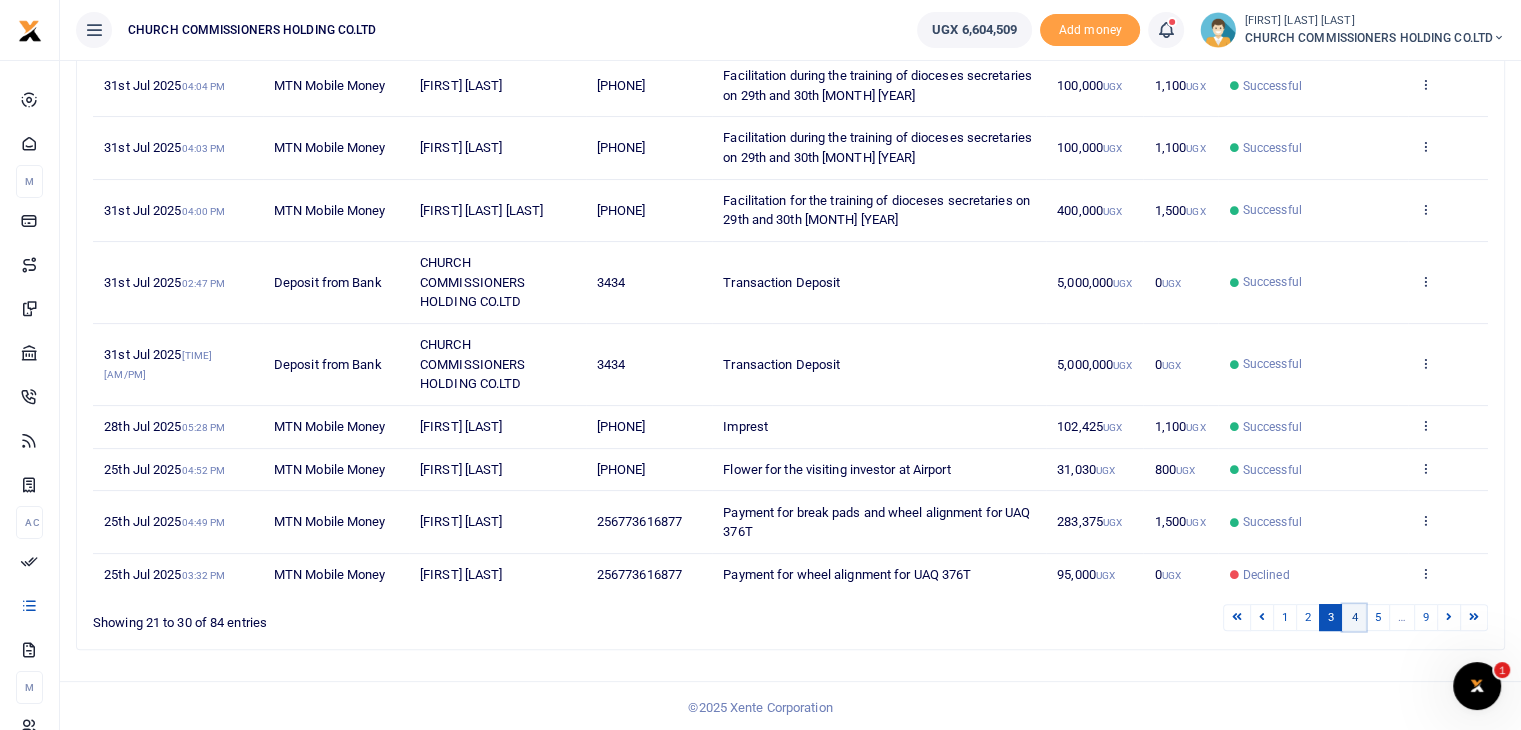 click on "4" at bounding box center [1354, 617] 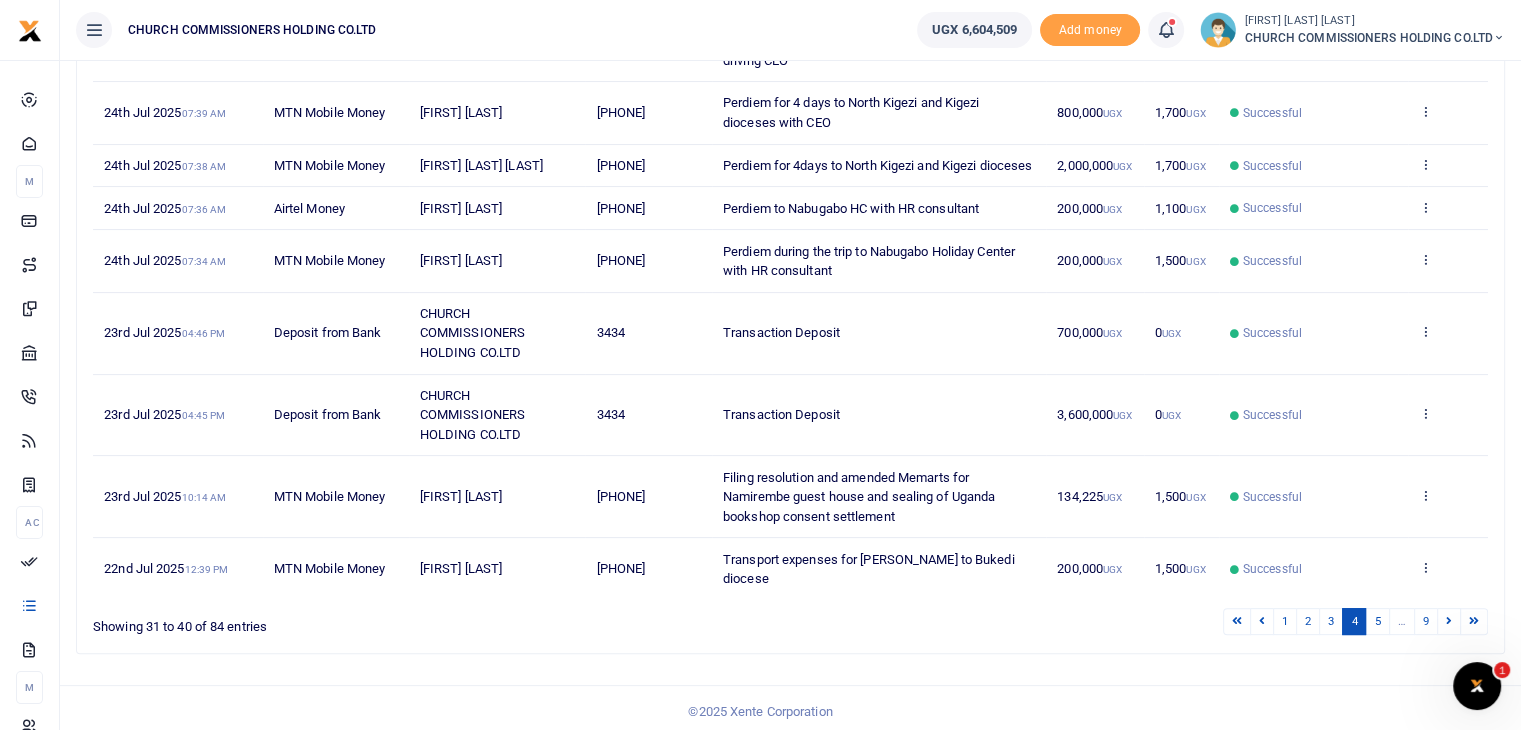 scroll, scrollTop: 420, scrollLeft: 0, axis: vertical 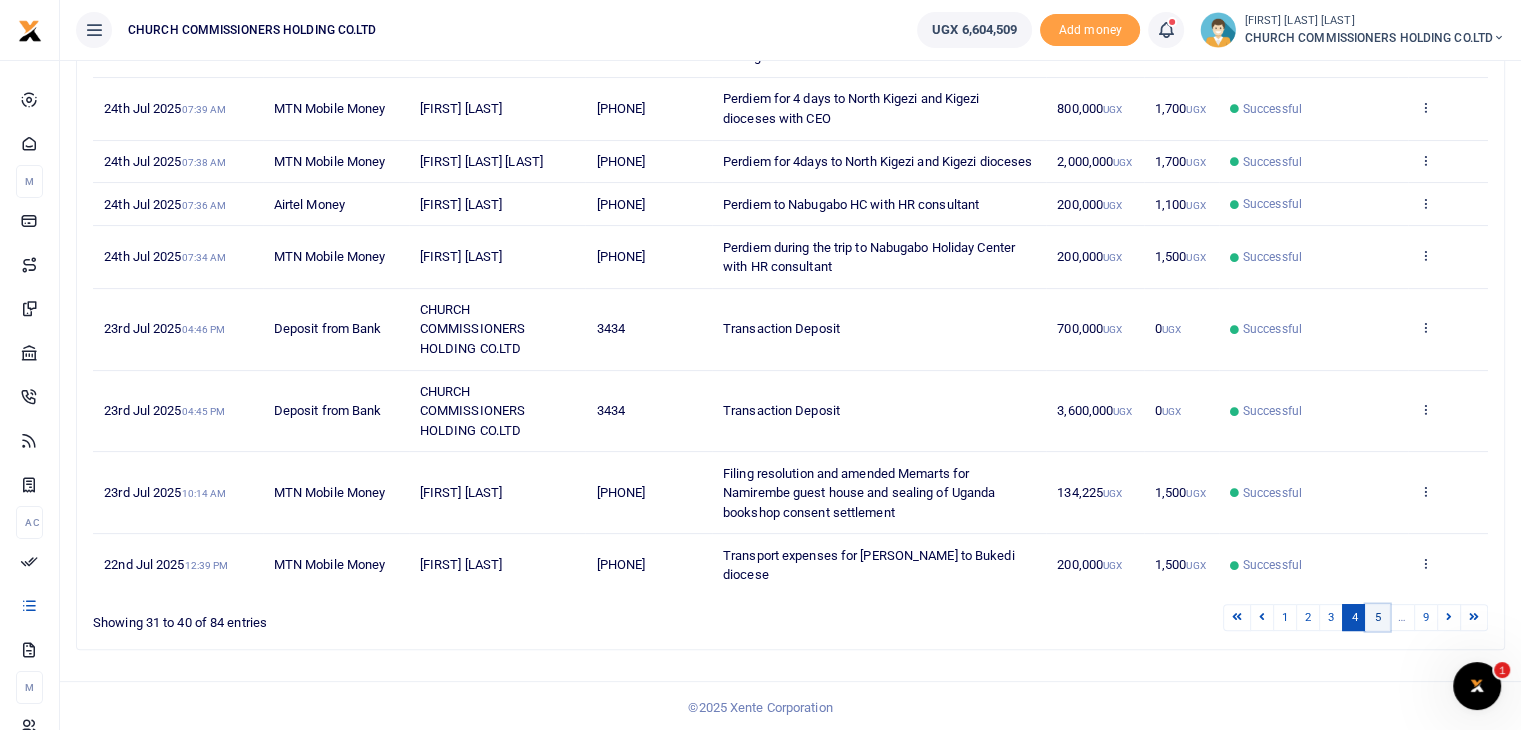 click on "5" at bounding box center (1377, 617) 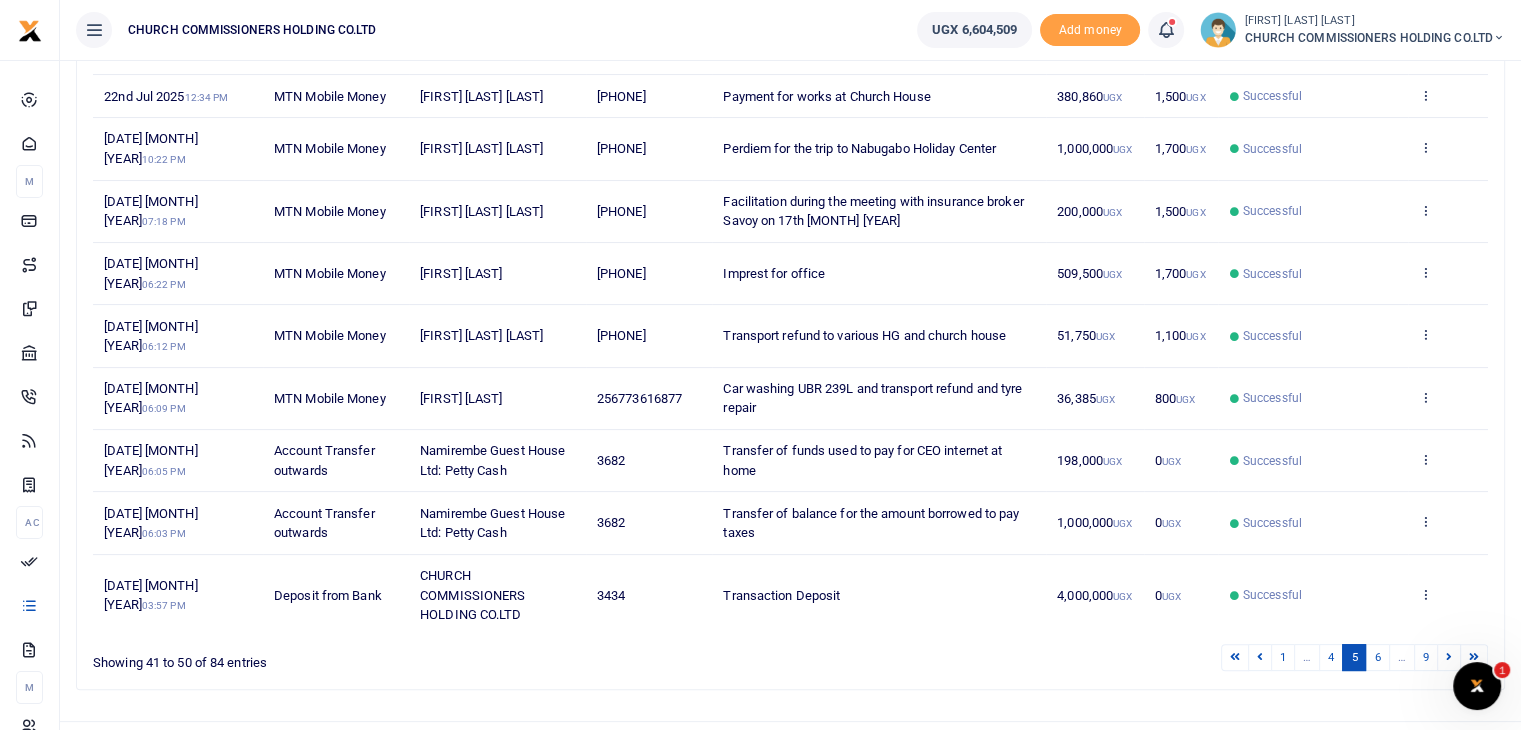 scroll, scrollTop: 343, scrollLeft: 0, axis: vertical 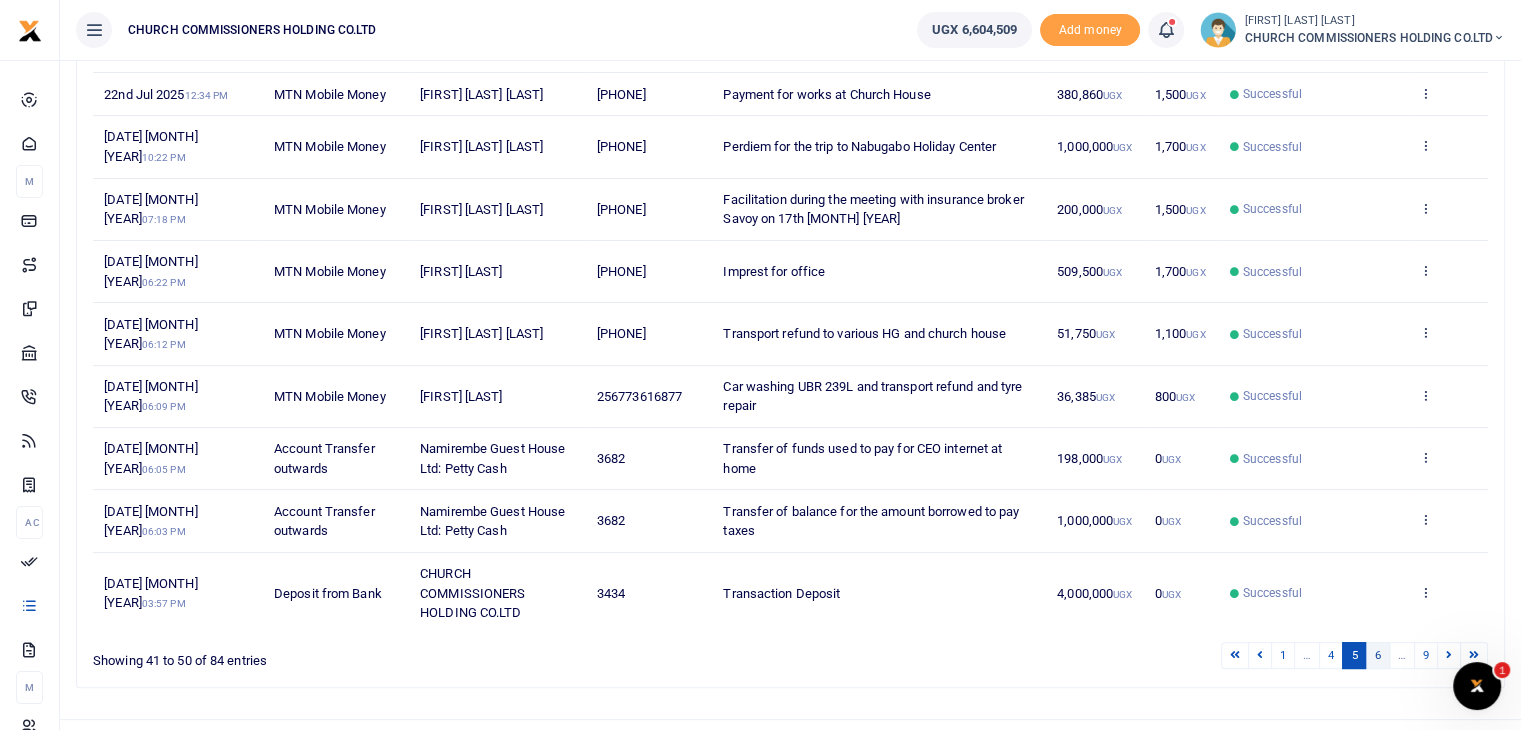 click on "6" at bounding box center (1377, 655) 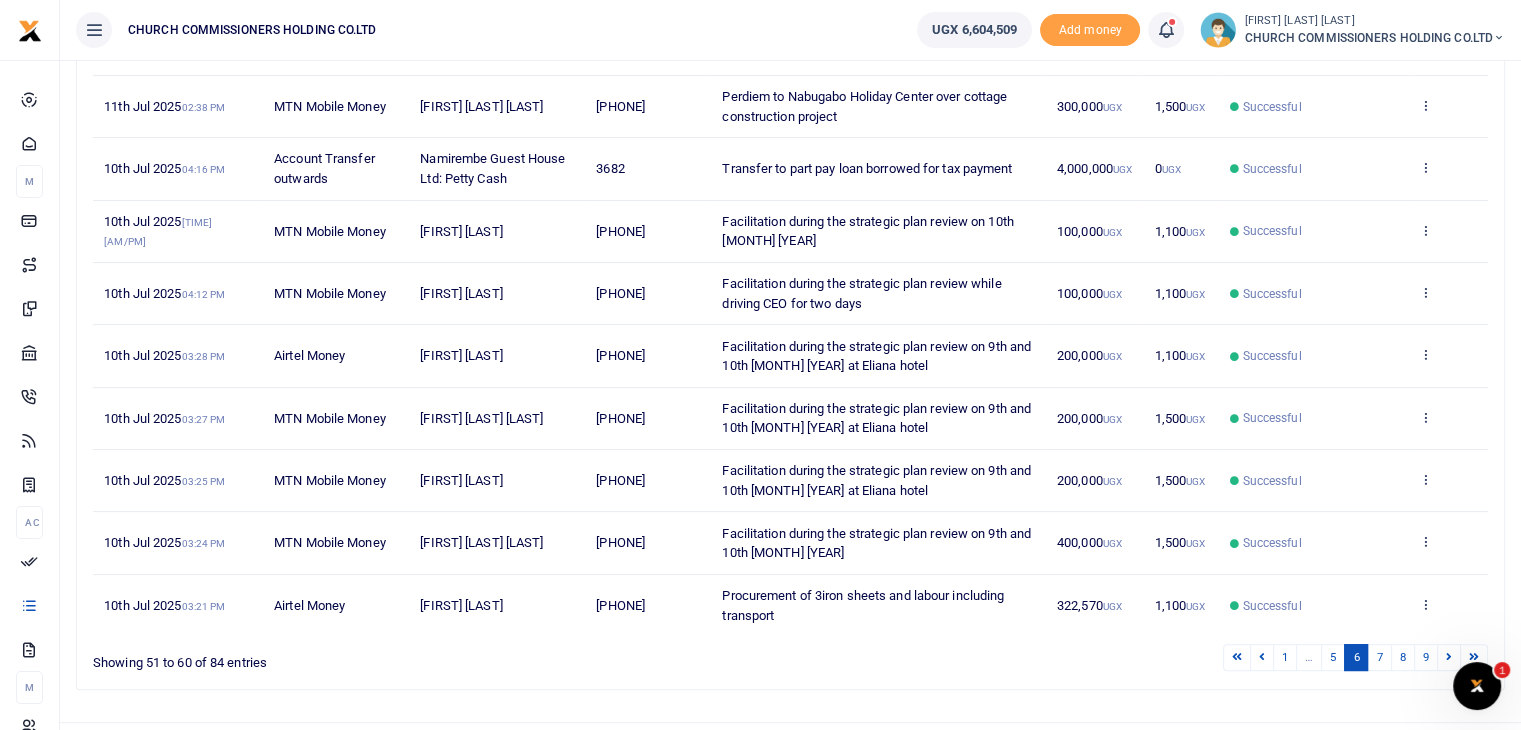 scroll, scrollTop: 383, scrollLeft: 0, axis: vertical 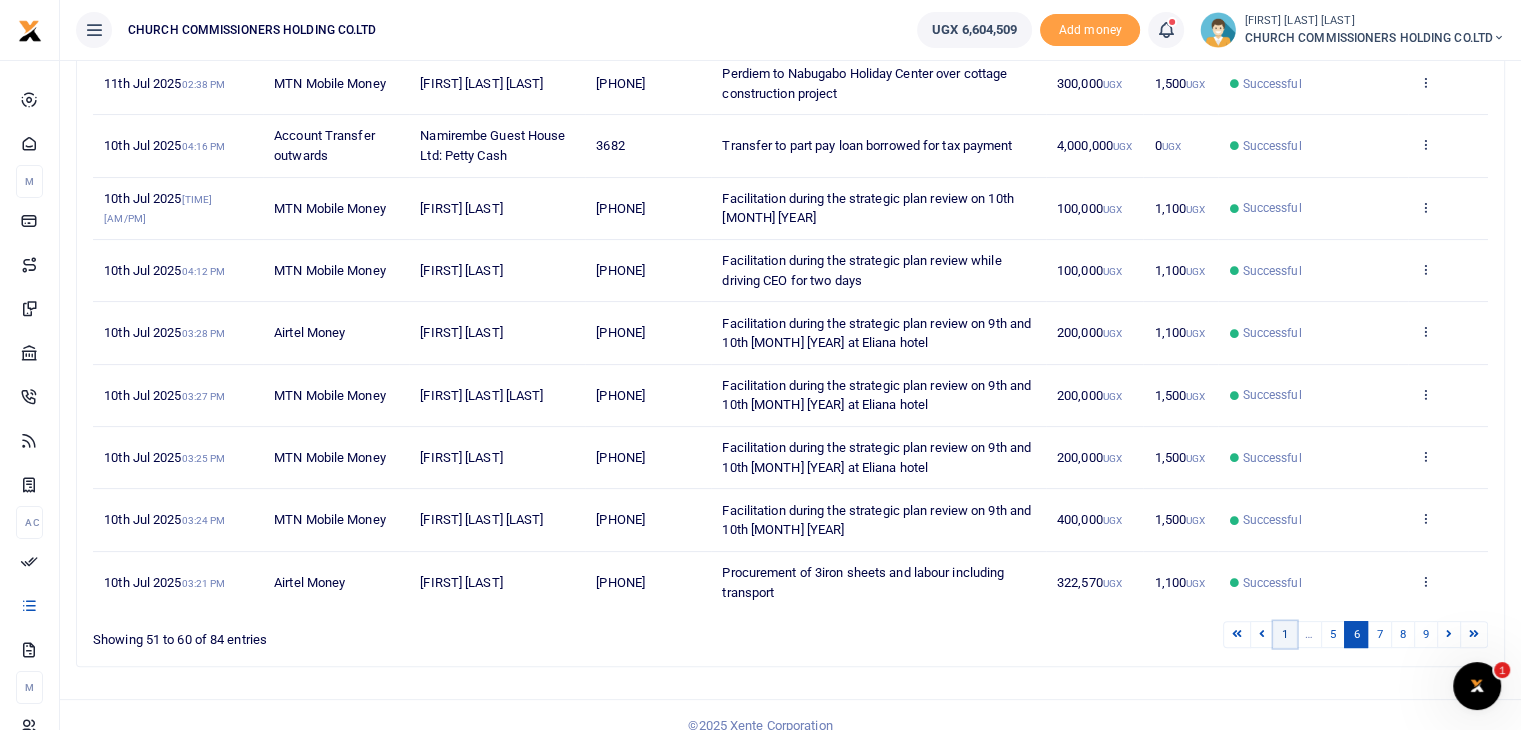 click on "1" at bounding box center (1285, 634) 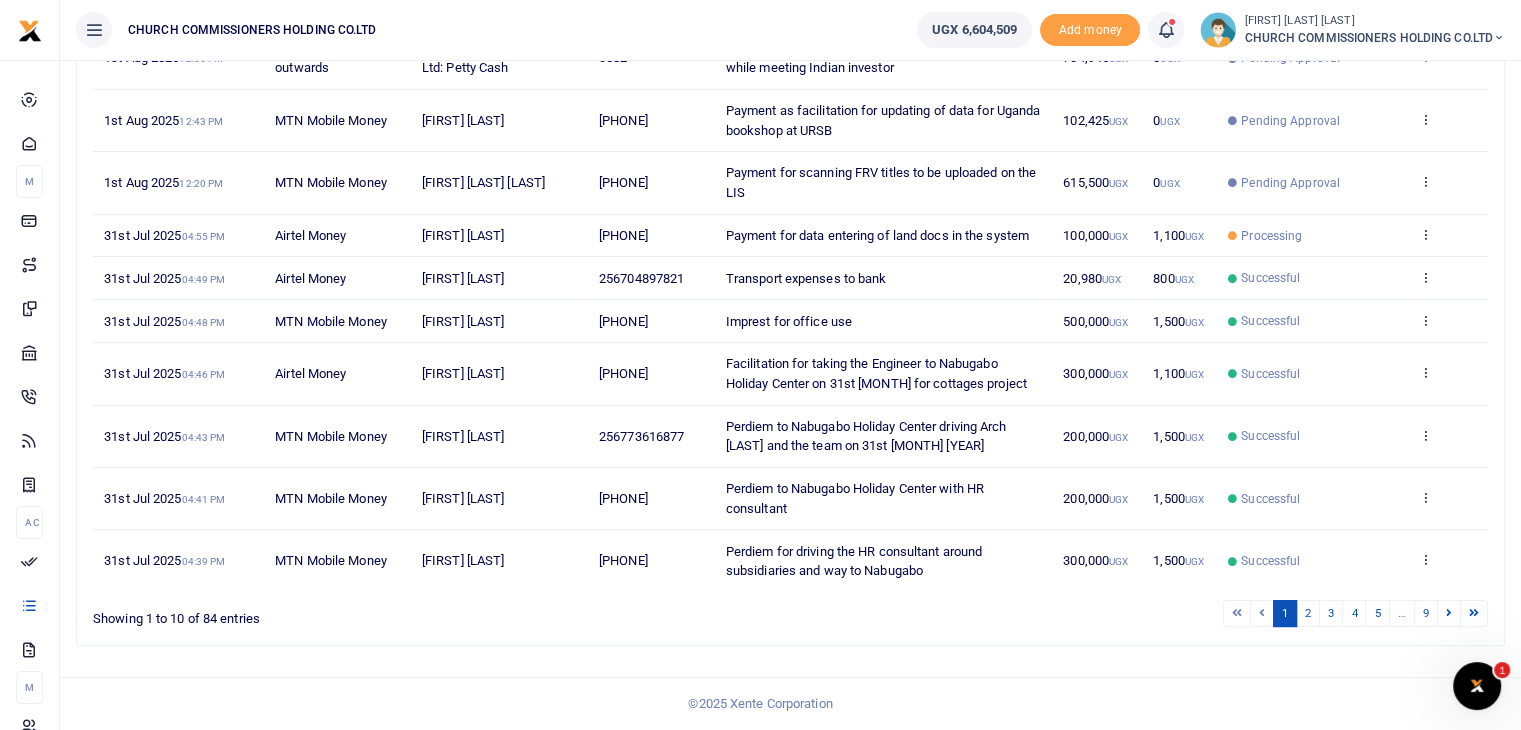 scroll, scrollTop: 343, scrollLeft: 0, axis: vertical 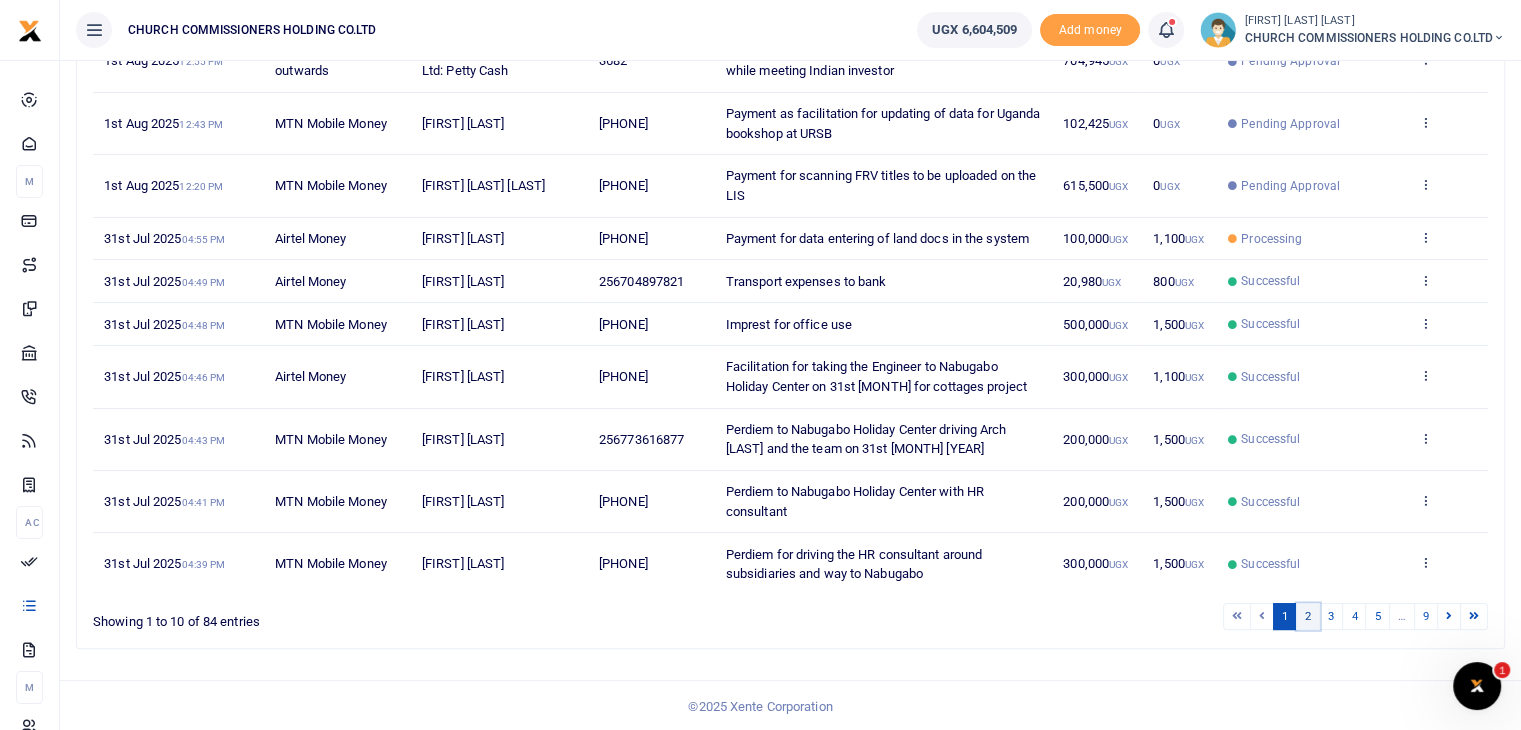 click on "2" at bounding box center (1308, 616) 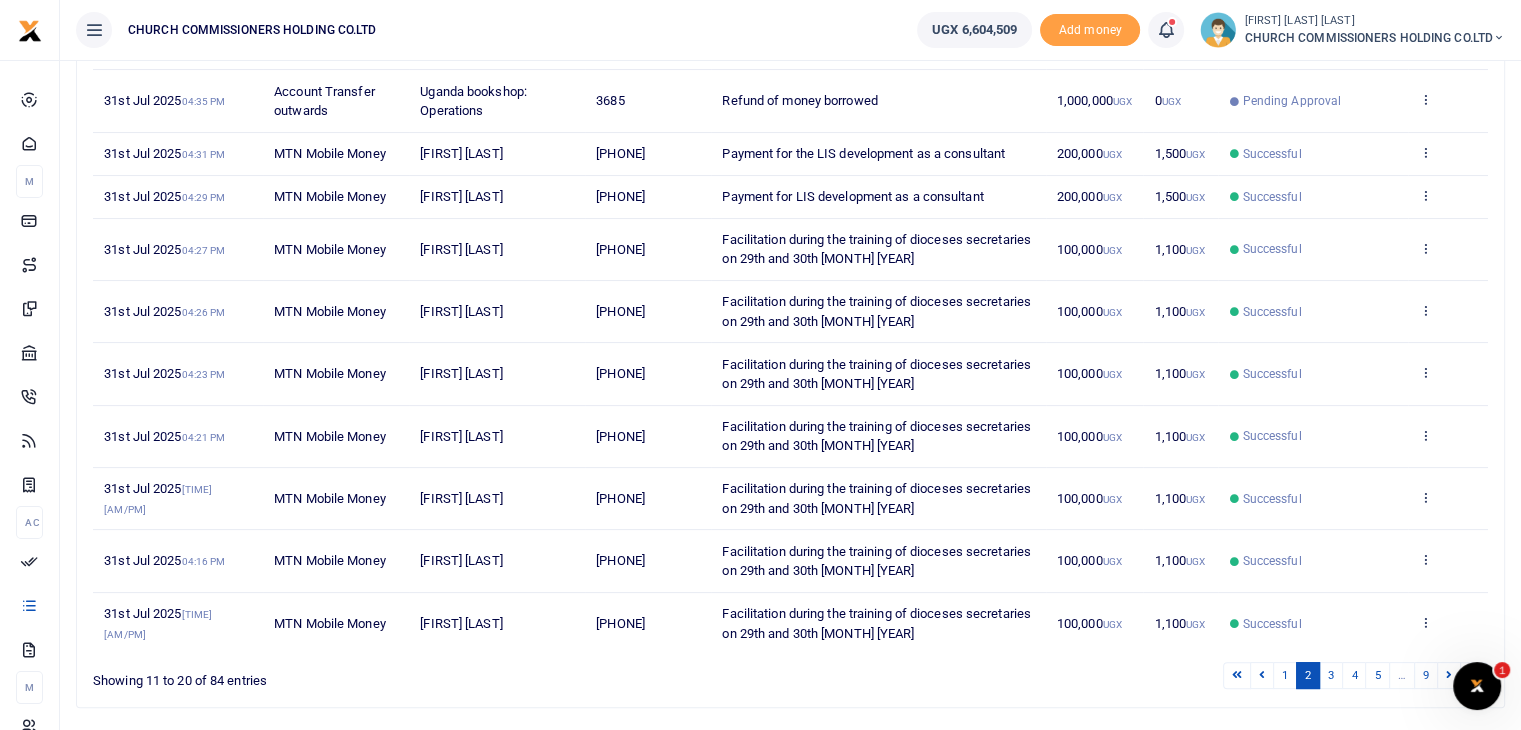 scroll, scrollTop: 343, scrollLeft: 0, axis: vertical 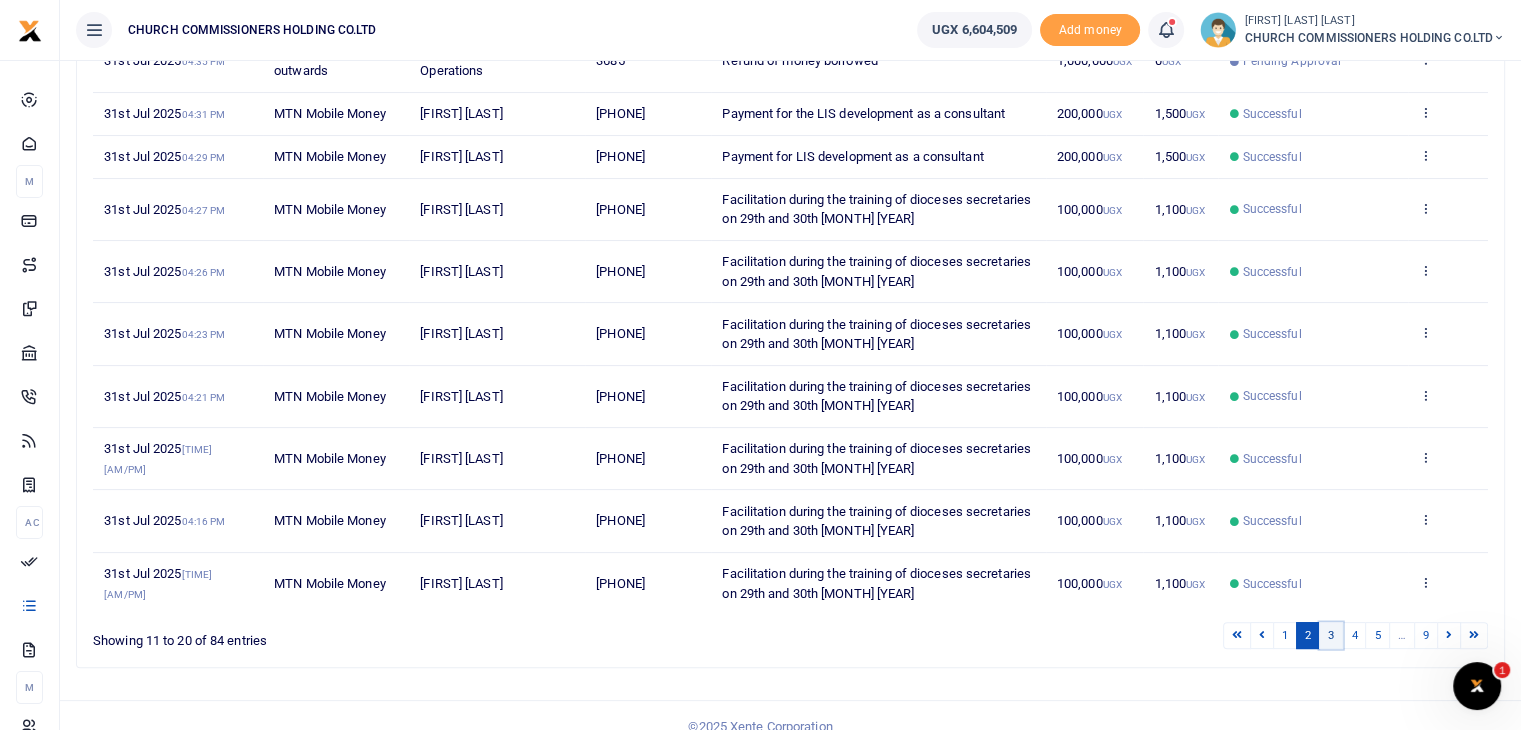 click on "3" at bounding box center [1331, 635] 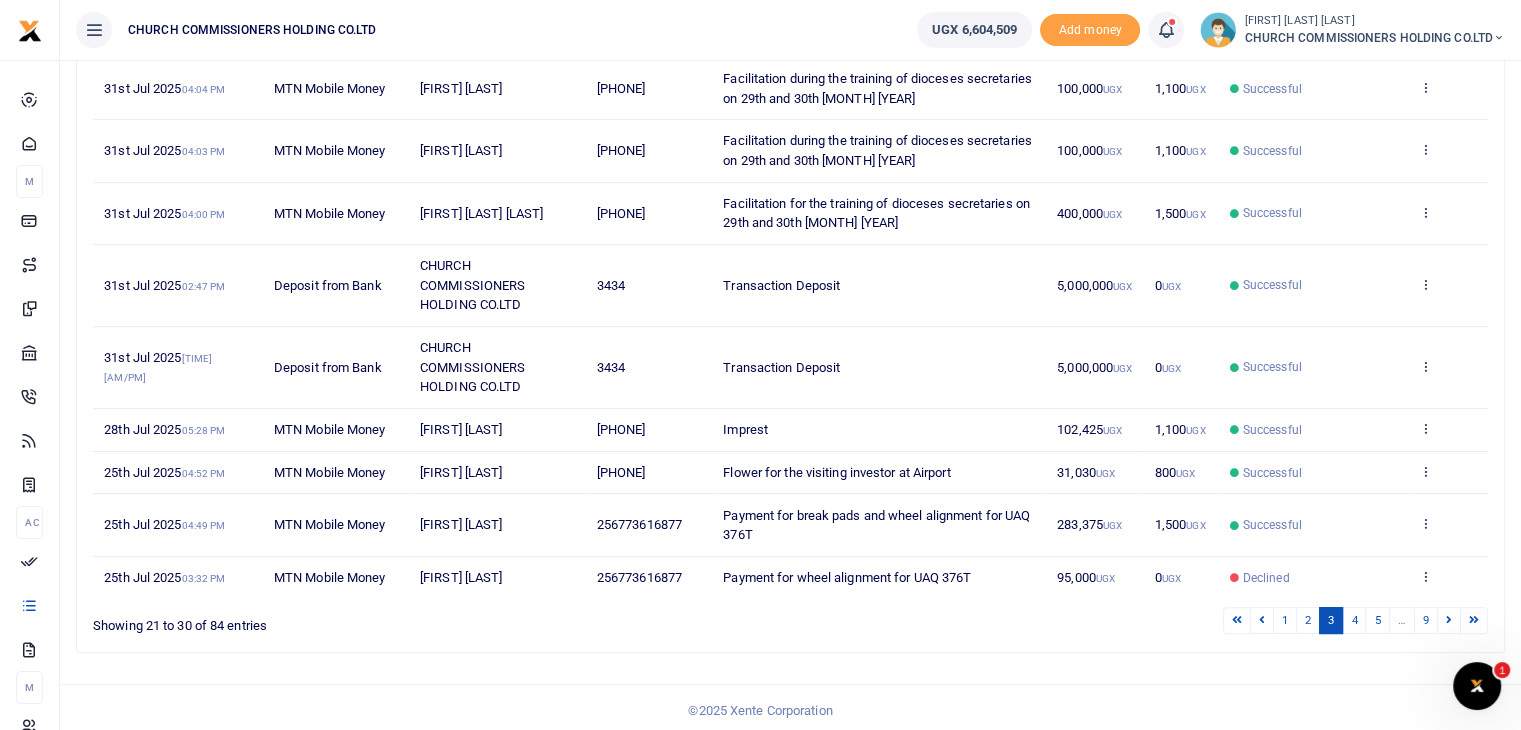 scroll, scrollTop: 381, scrollLeft: 0, axis: vertical 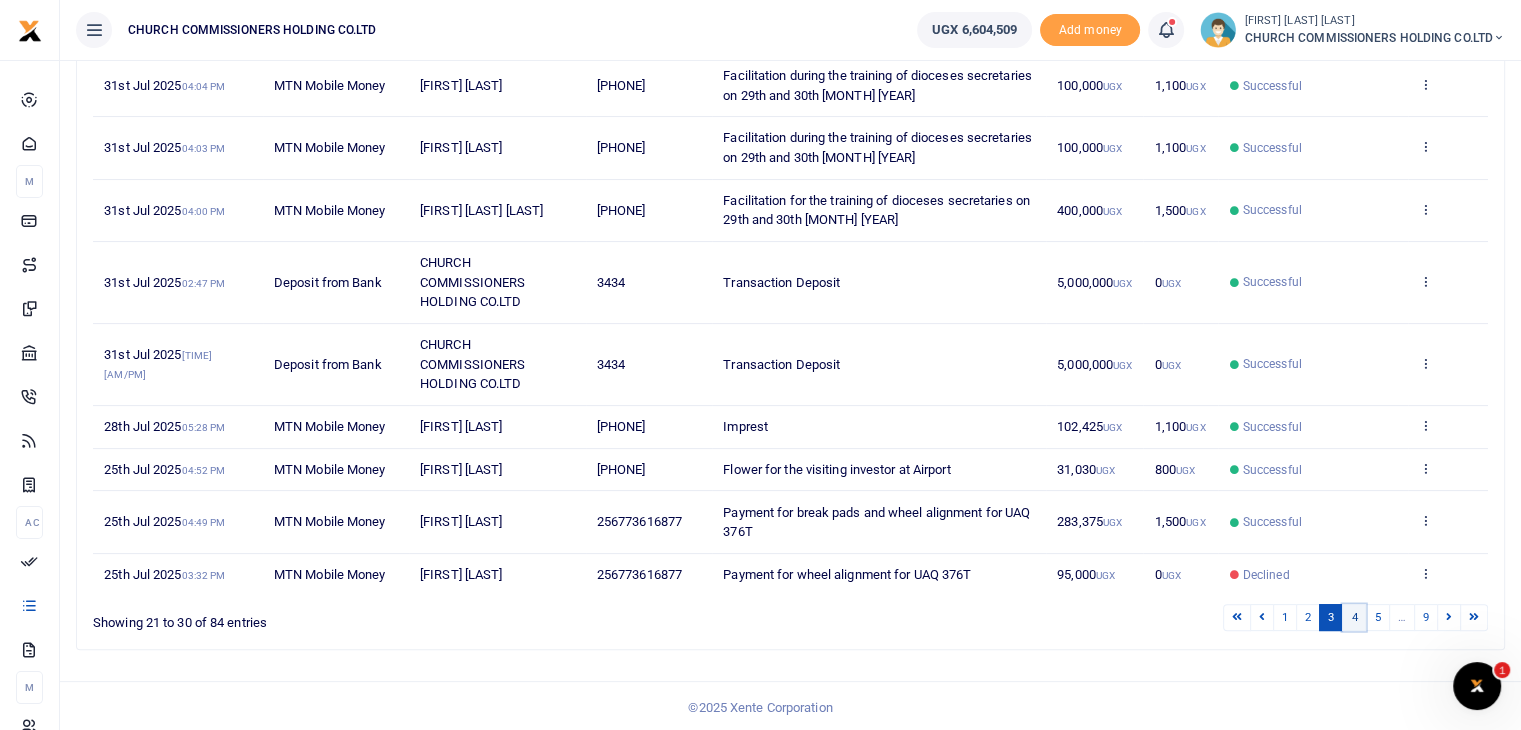 click on "4" at bounding box center (1354, 617) 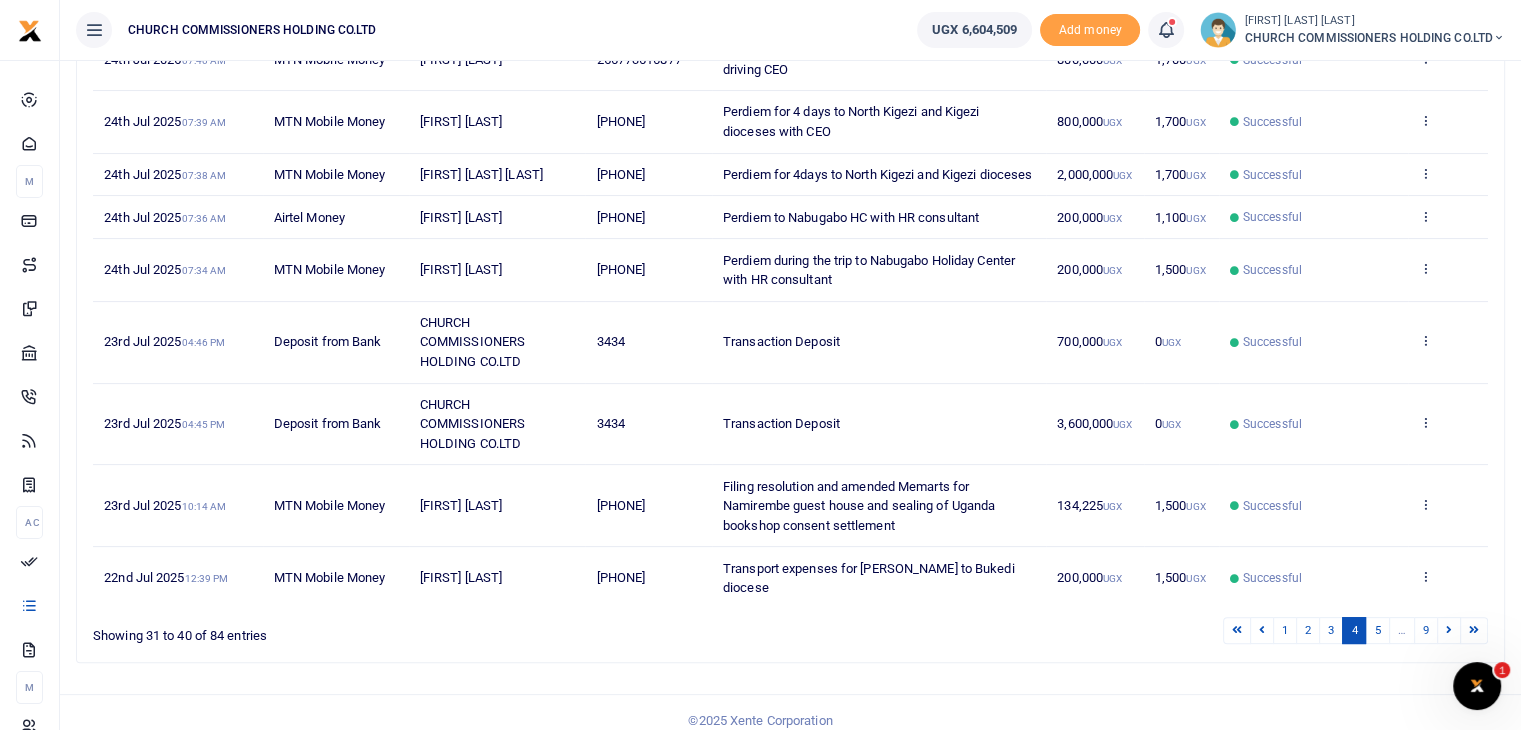 scroll, scrollTop: 420, scrollLeft: 0, axis: vertical 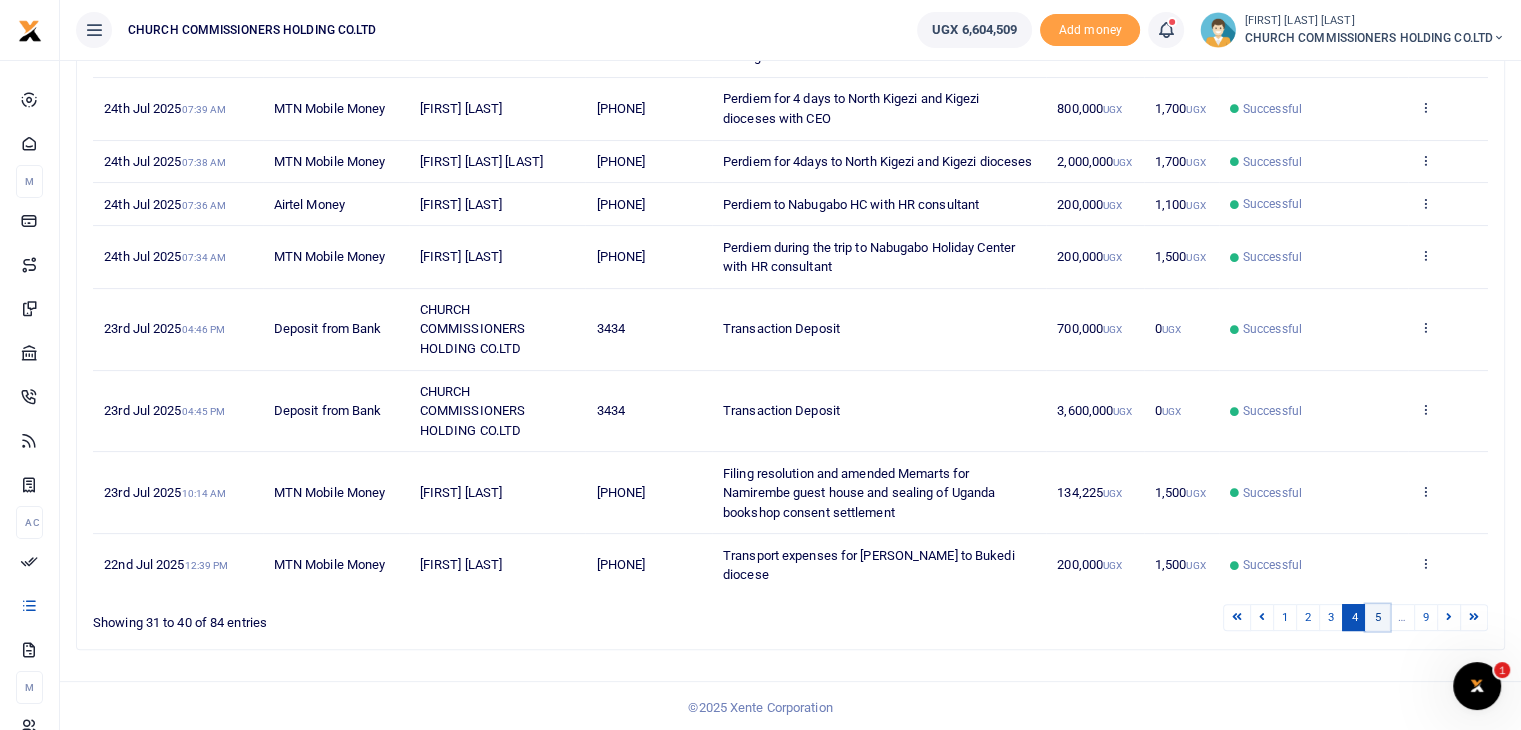 click on "5" at bounding box center (1377, 617) 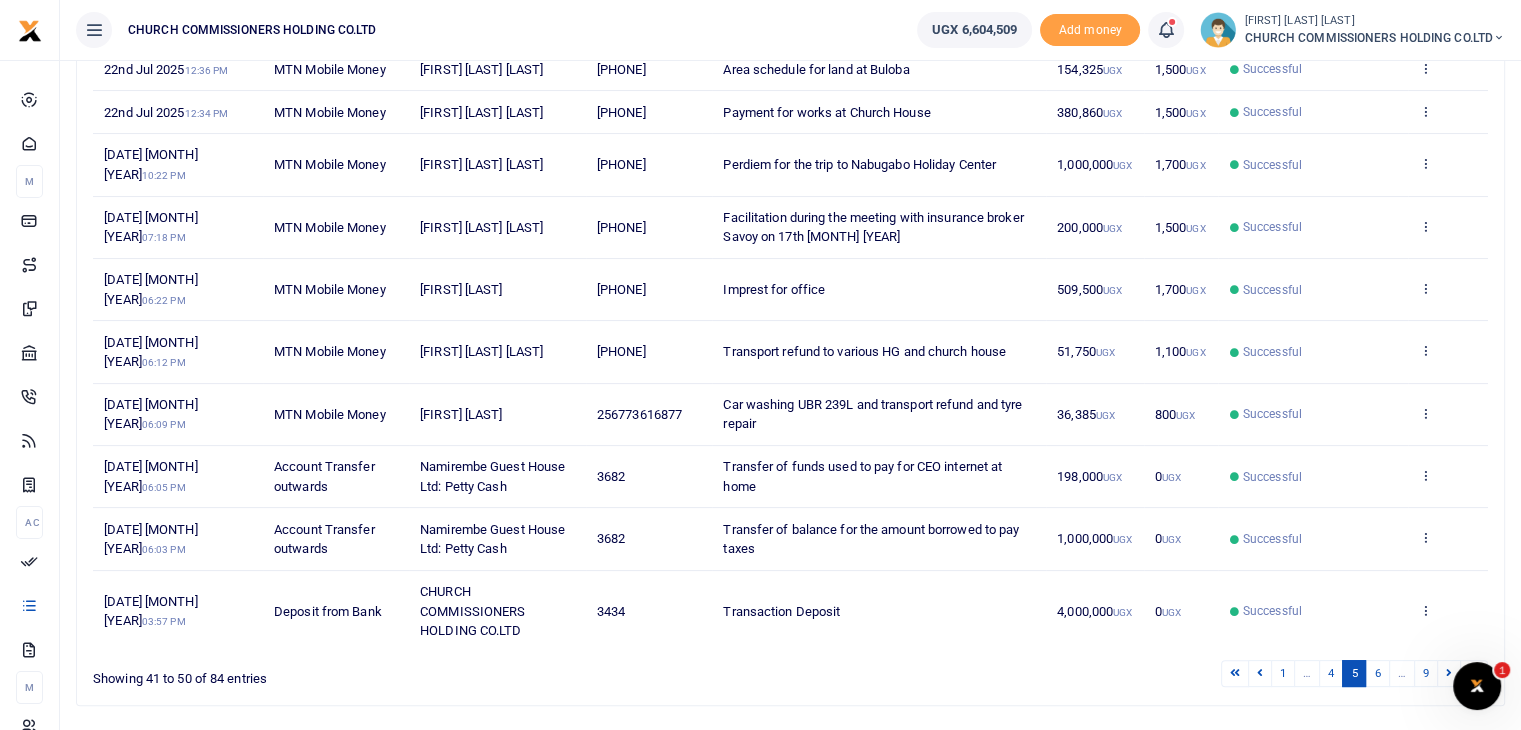 scroll, scrollTop: 343, scrollLeft: 0, axis: vertical 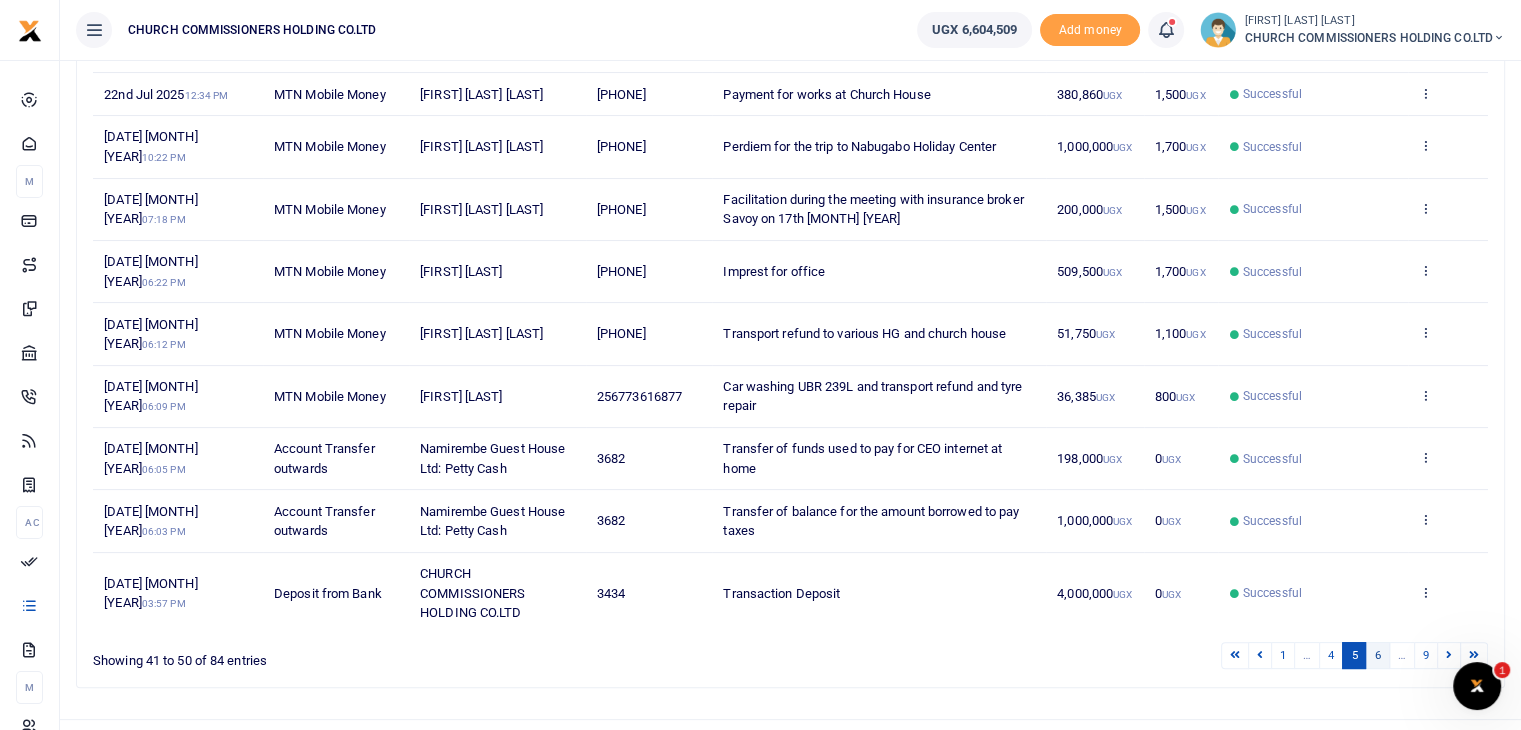 click on "6" at bounding box center (1377, 655) 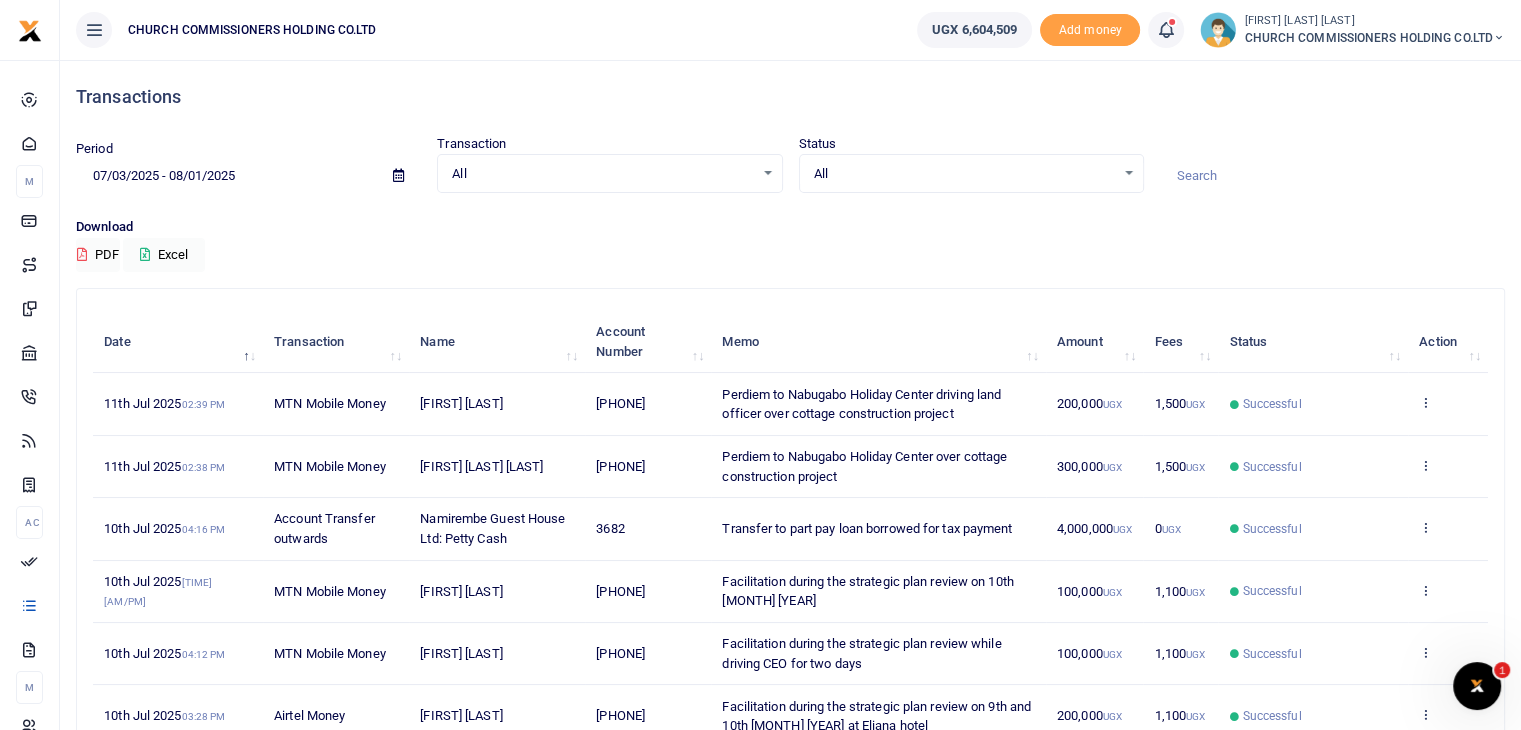 scroll, scrollTop: 401, scrollLeft: 0, axis: vertical 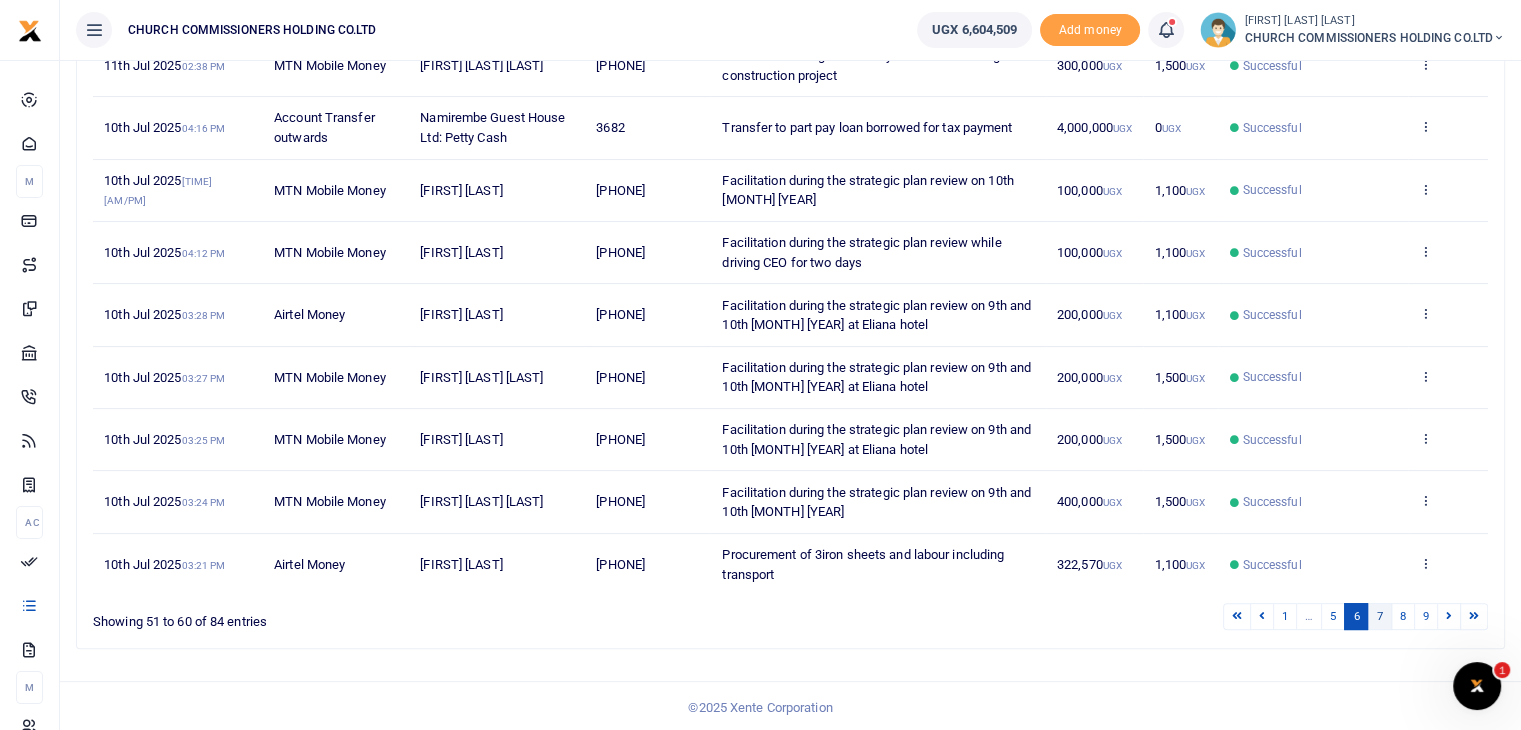 click on "7" at bounding box center (1379, 616) 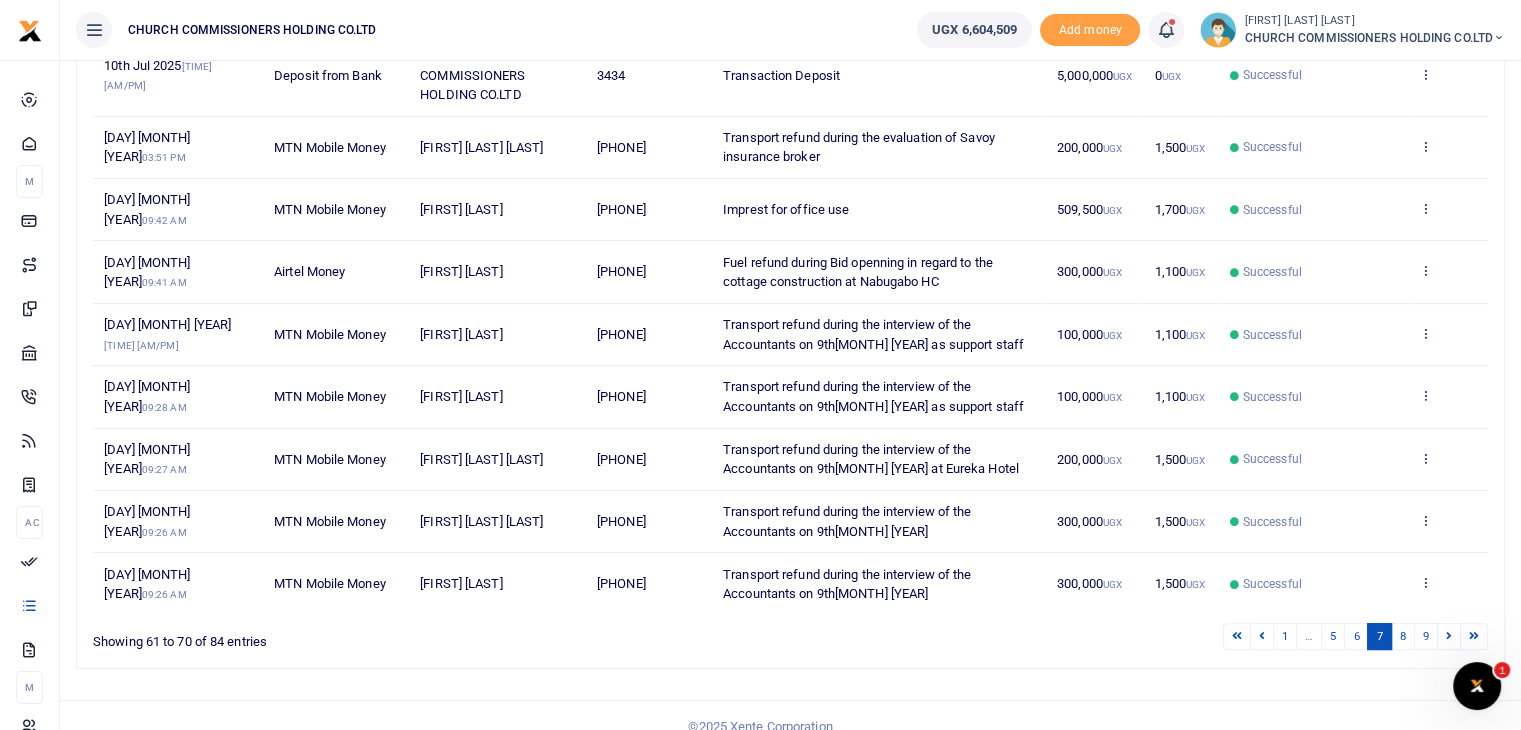 scroll, scrollTop: 0, scrollLeft: 0, axis: both 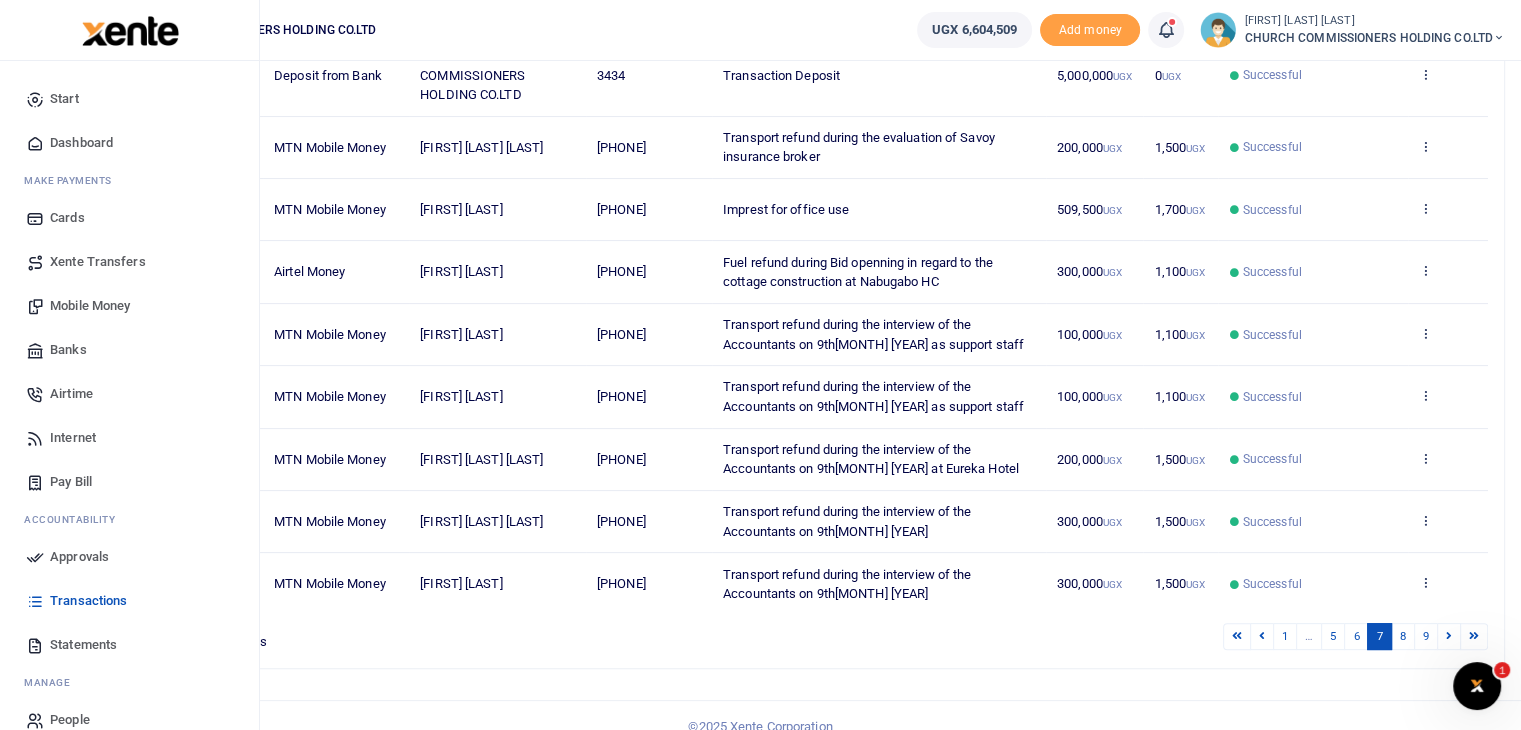 click on "Statements" at bounding box center [83, 645] 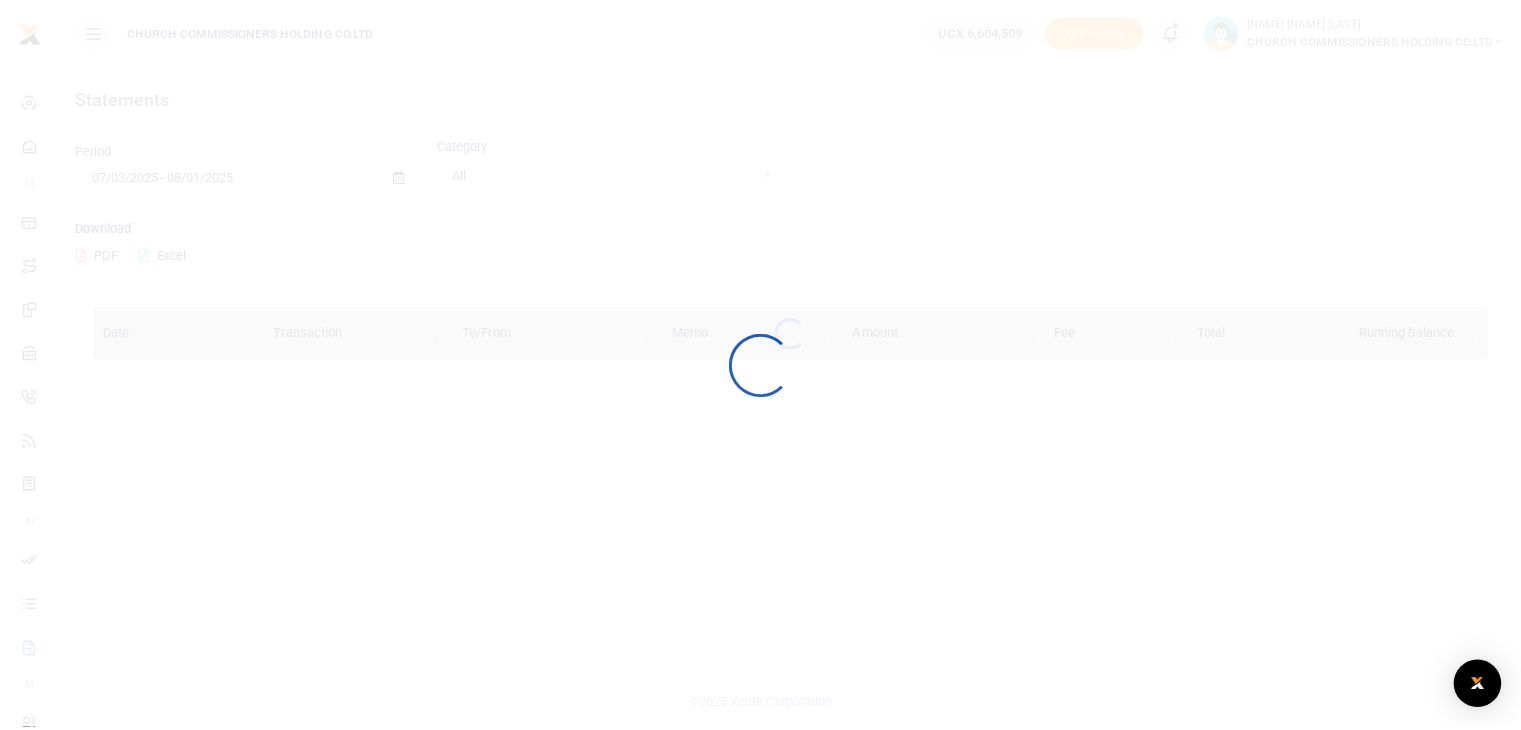 scroll, scrollTop: 0, scrollLeft: 0, axis: both 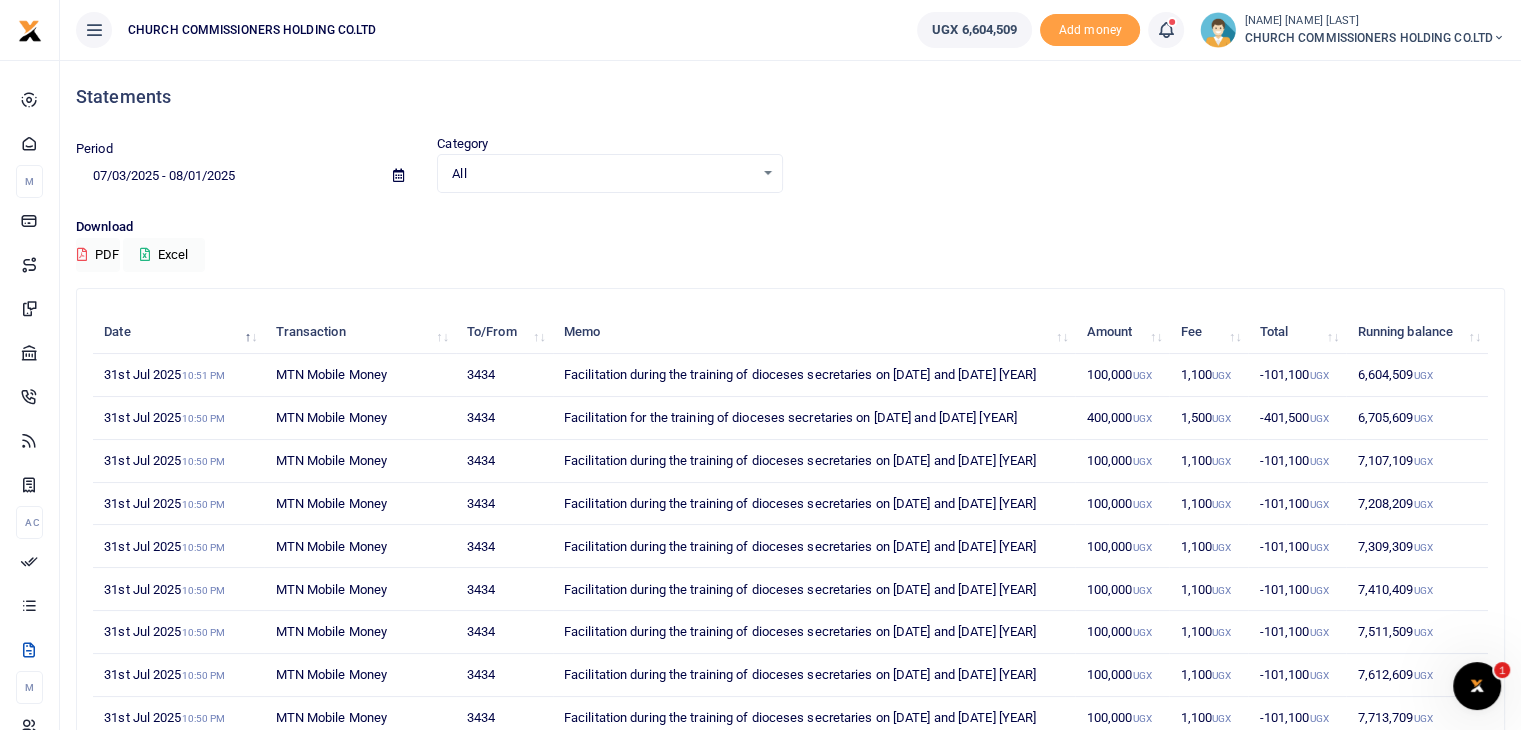 click at bounding box center [398, 175] 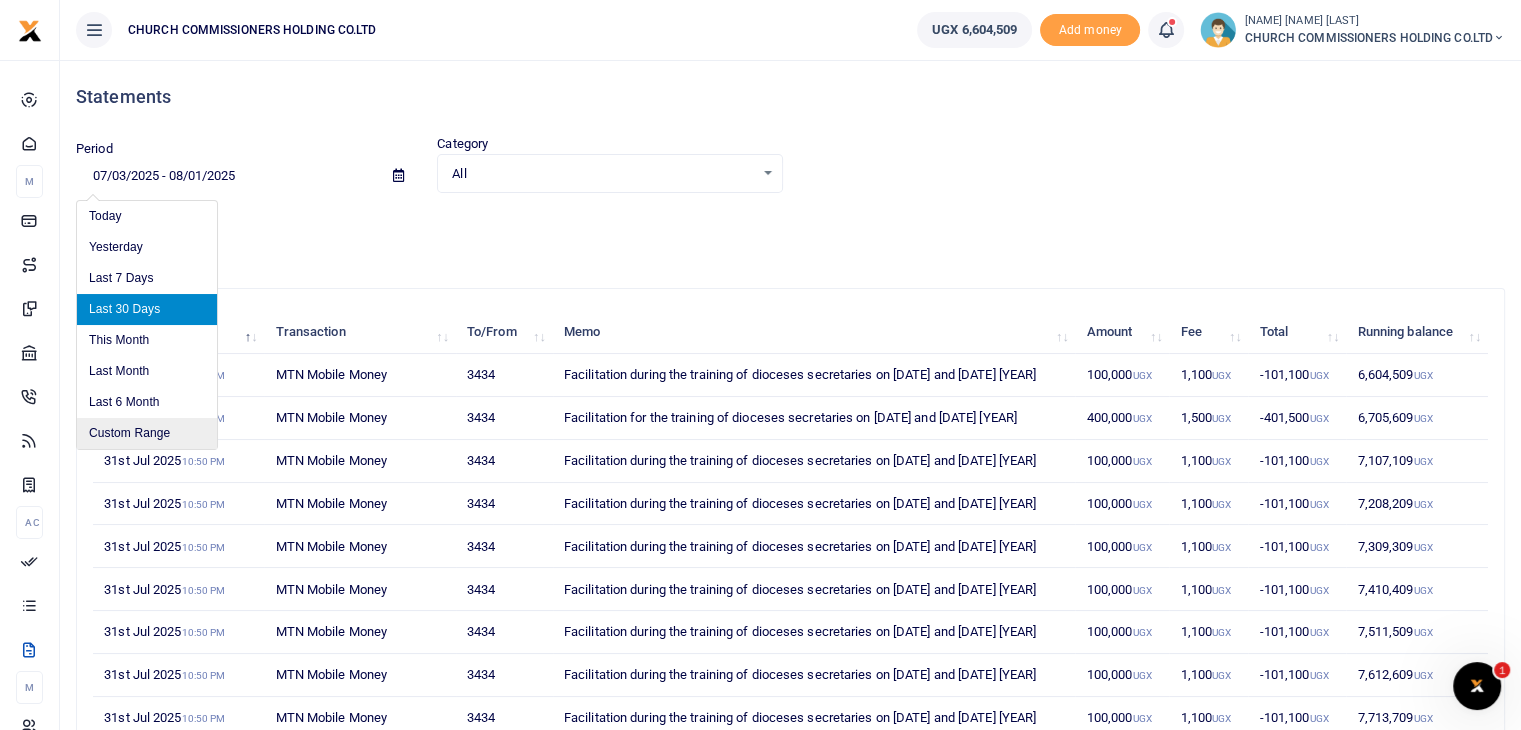 click on "Custom Range" at bounding box center (147, 433) 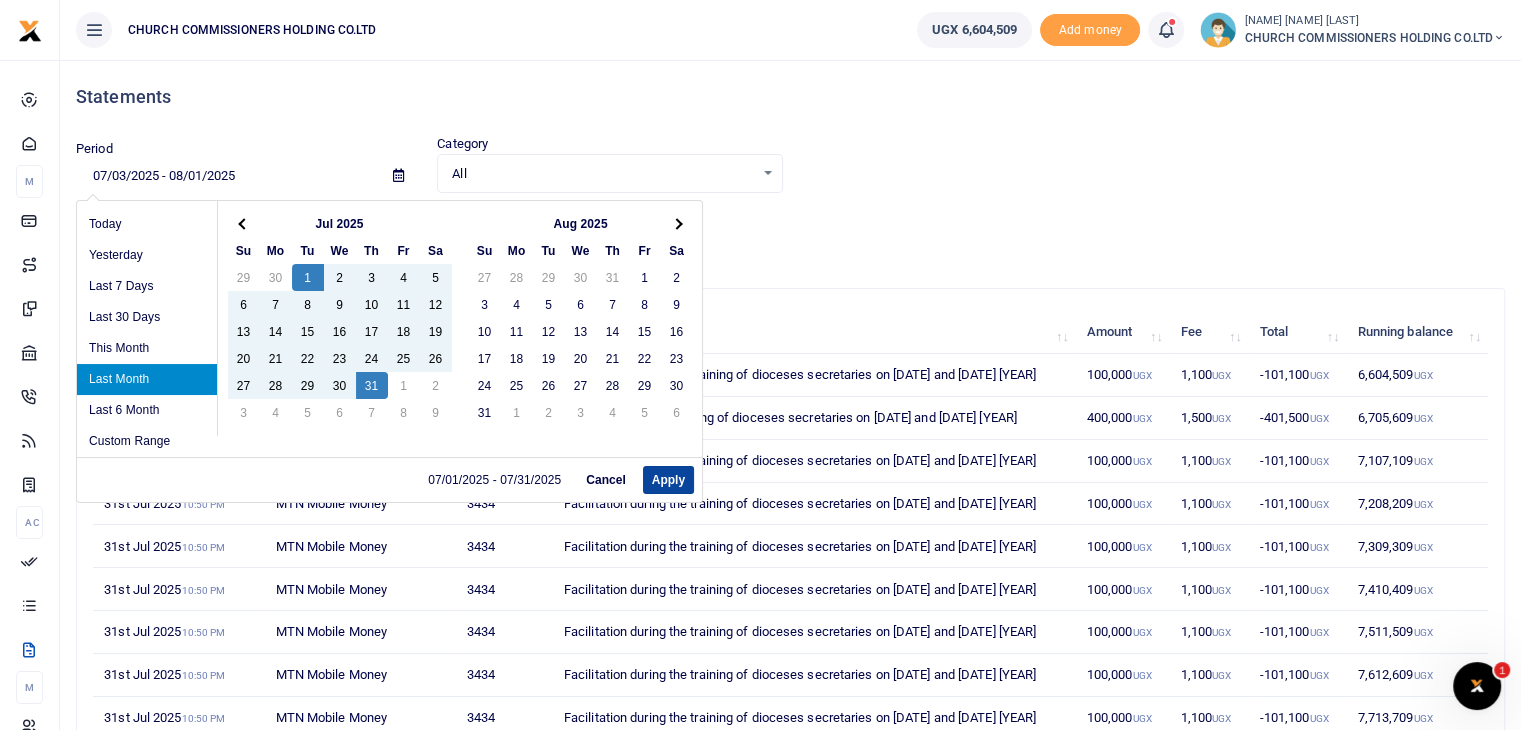 click on "Apply" at bounding box center (668, 480) 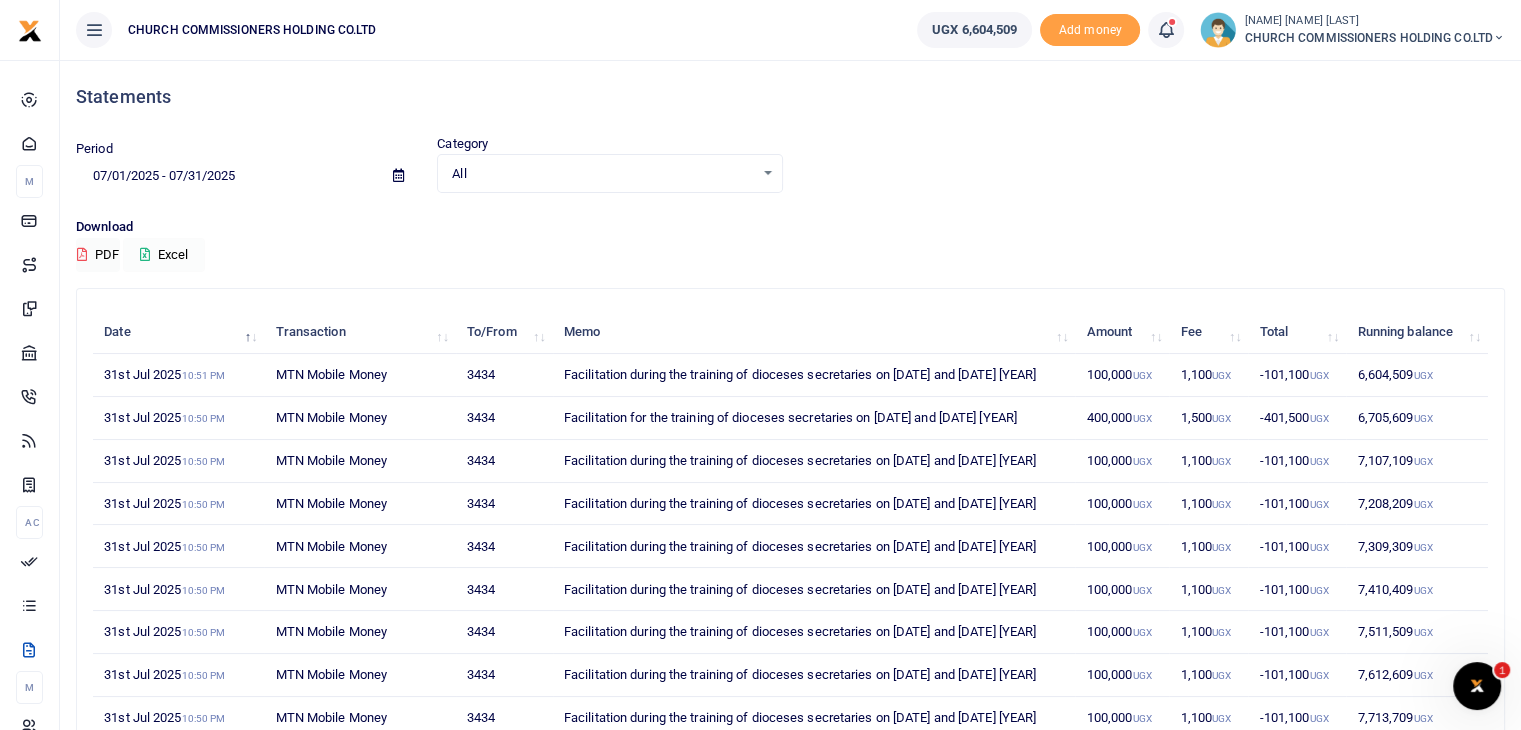 click on "Excel" at bounding box center (164, 255) 